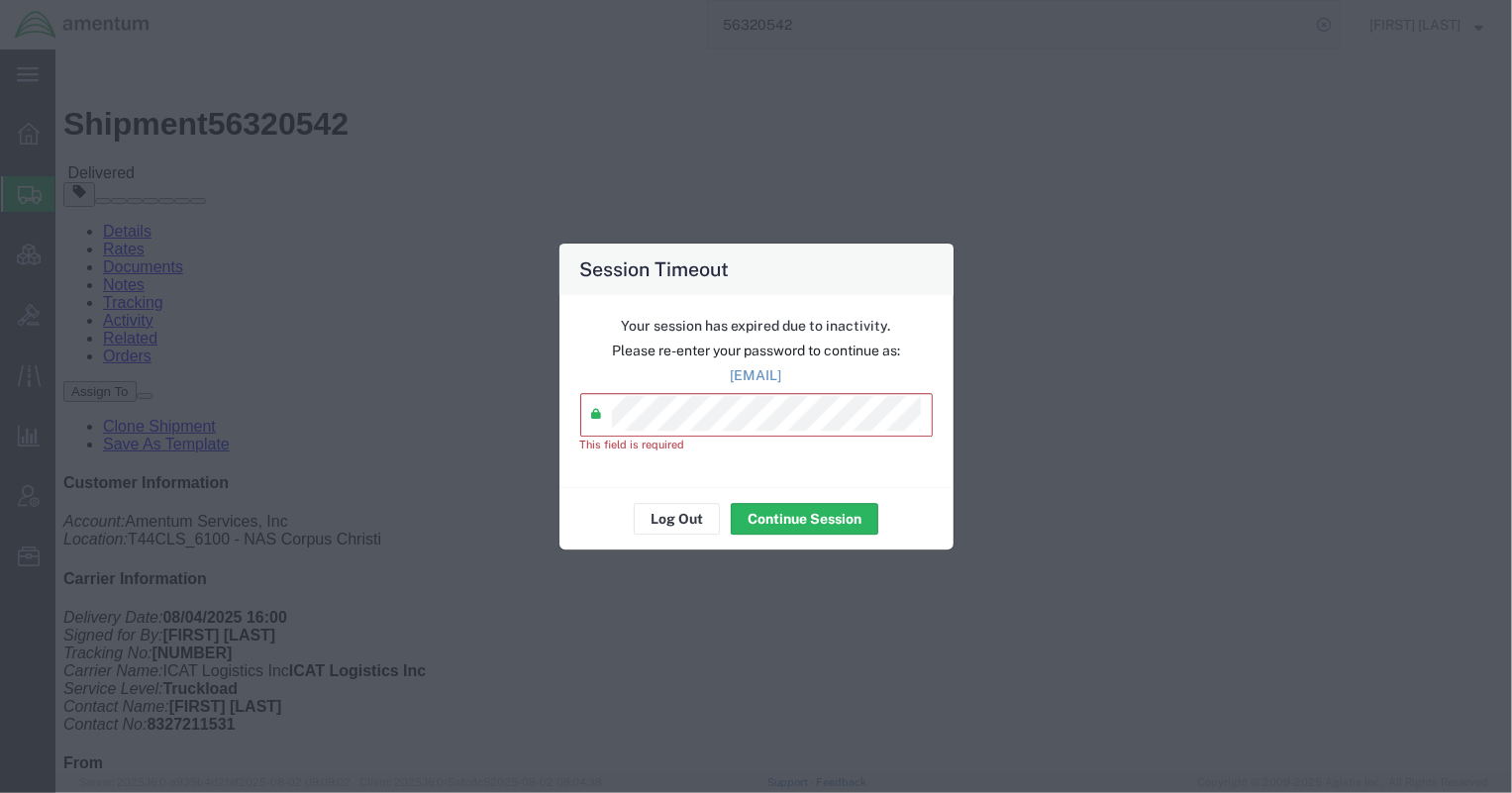scroll, scrollTop: 0, scrollLeft: 0, axis: both 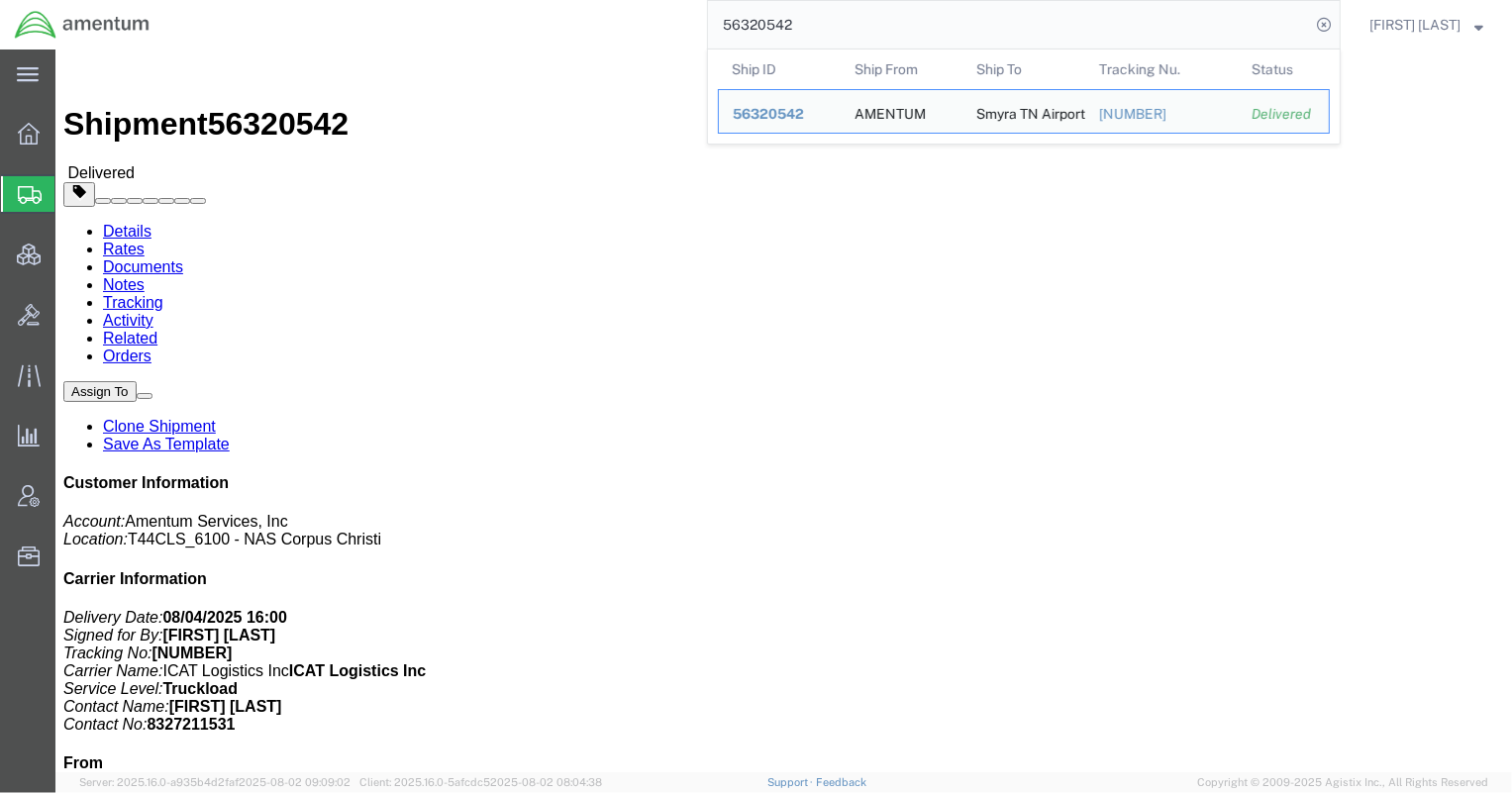 drag, startPoint x: 962, startPoint y: 23, endPoint x: 445, endPoint y: 42, distance: 517.34901 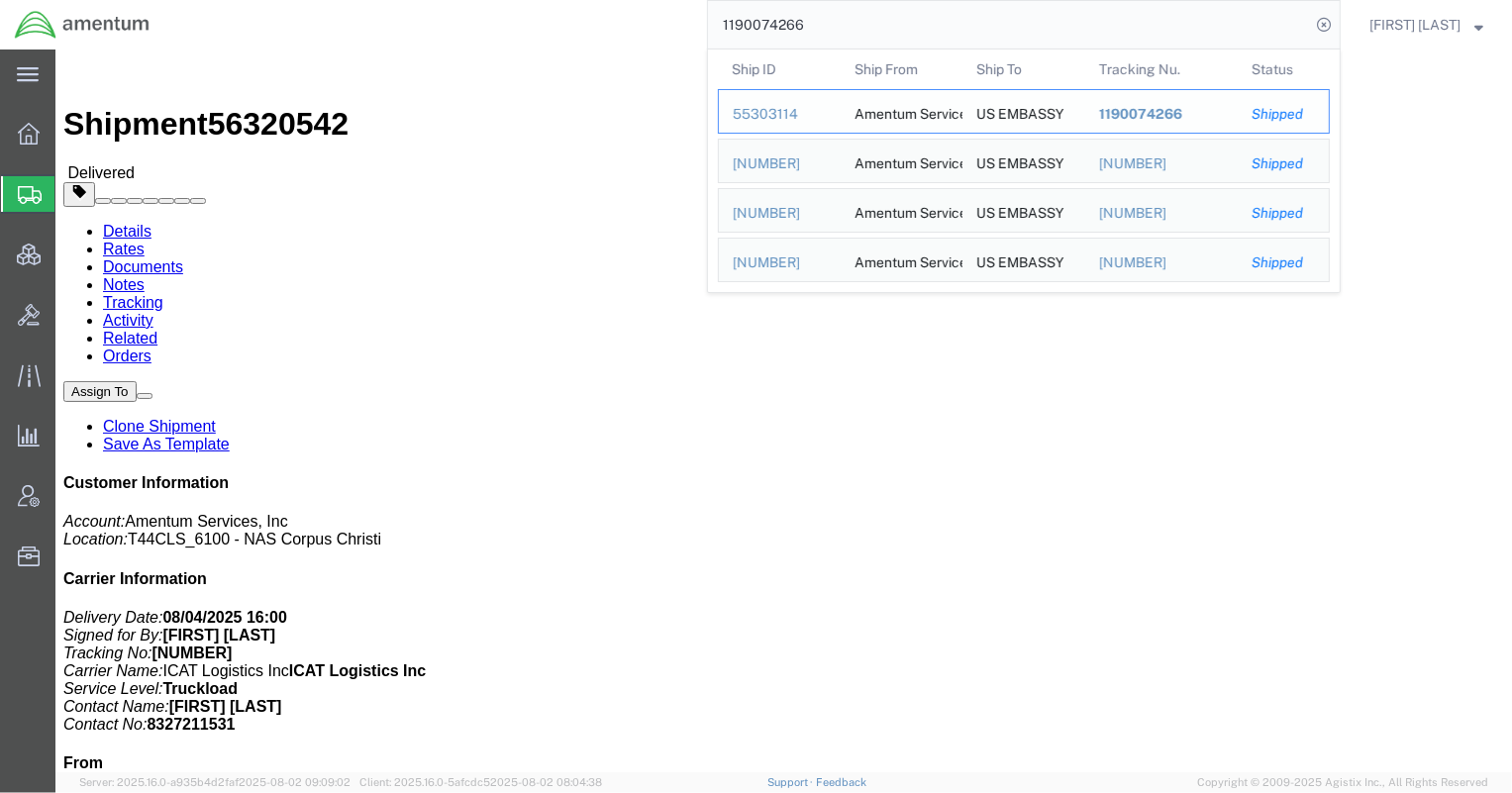 drag, startPoint x: 1158, startPoint y: 109, endPoint x: 1102, endPoint y: 59, distance: 75.073298 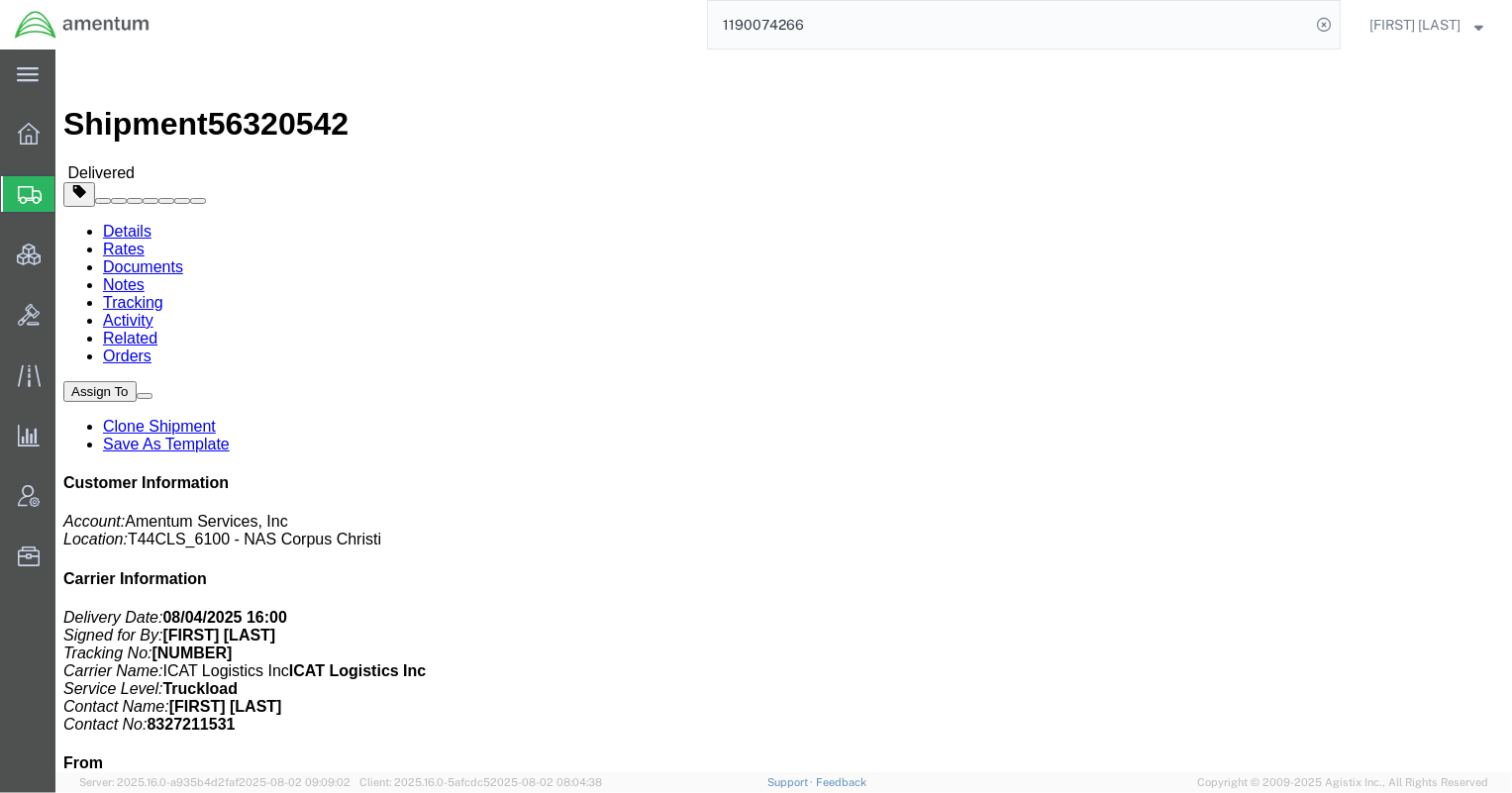 click on "Documents" 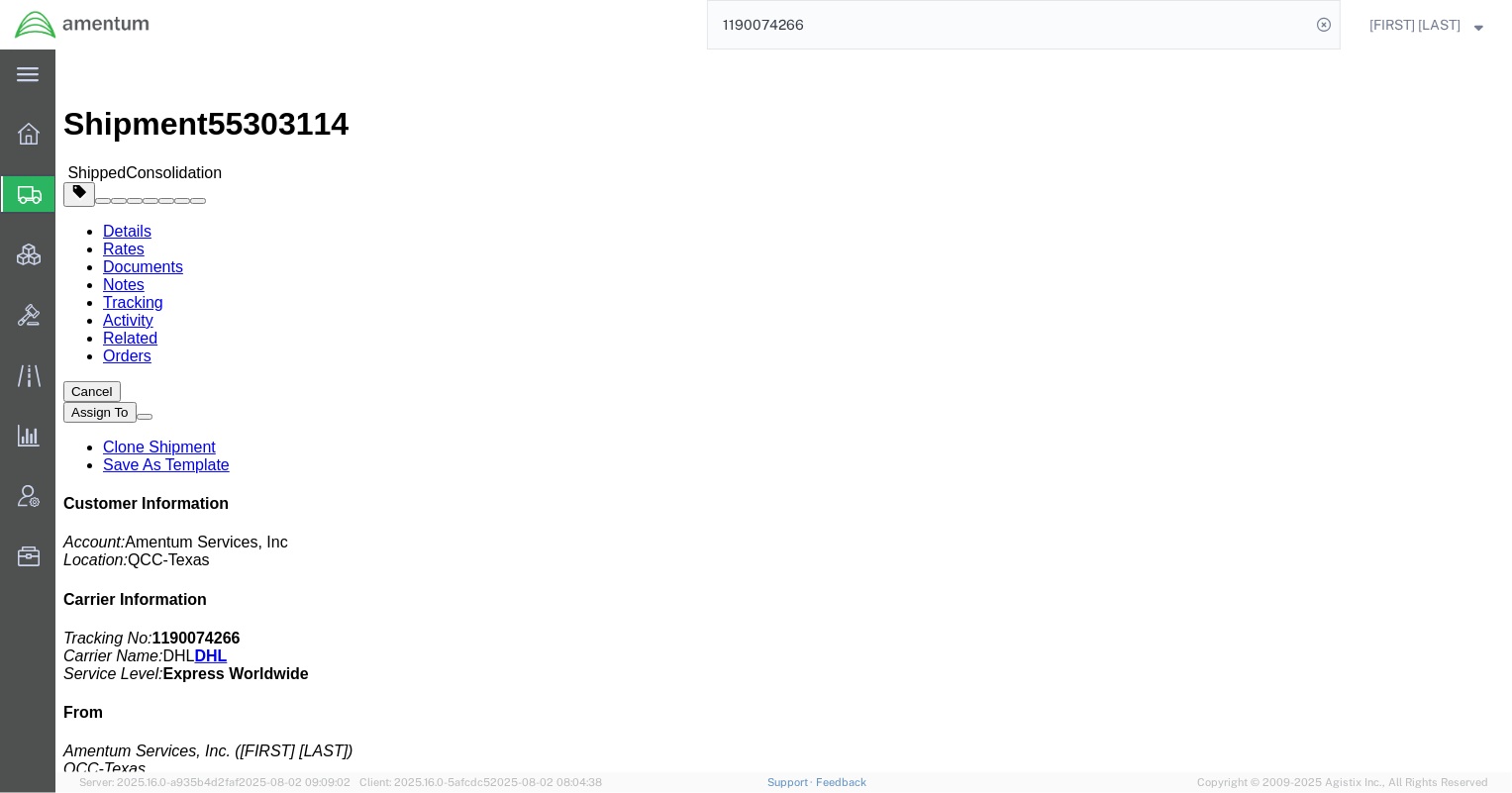 click on "Documents" 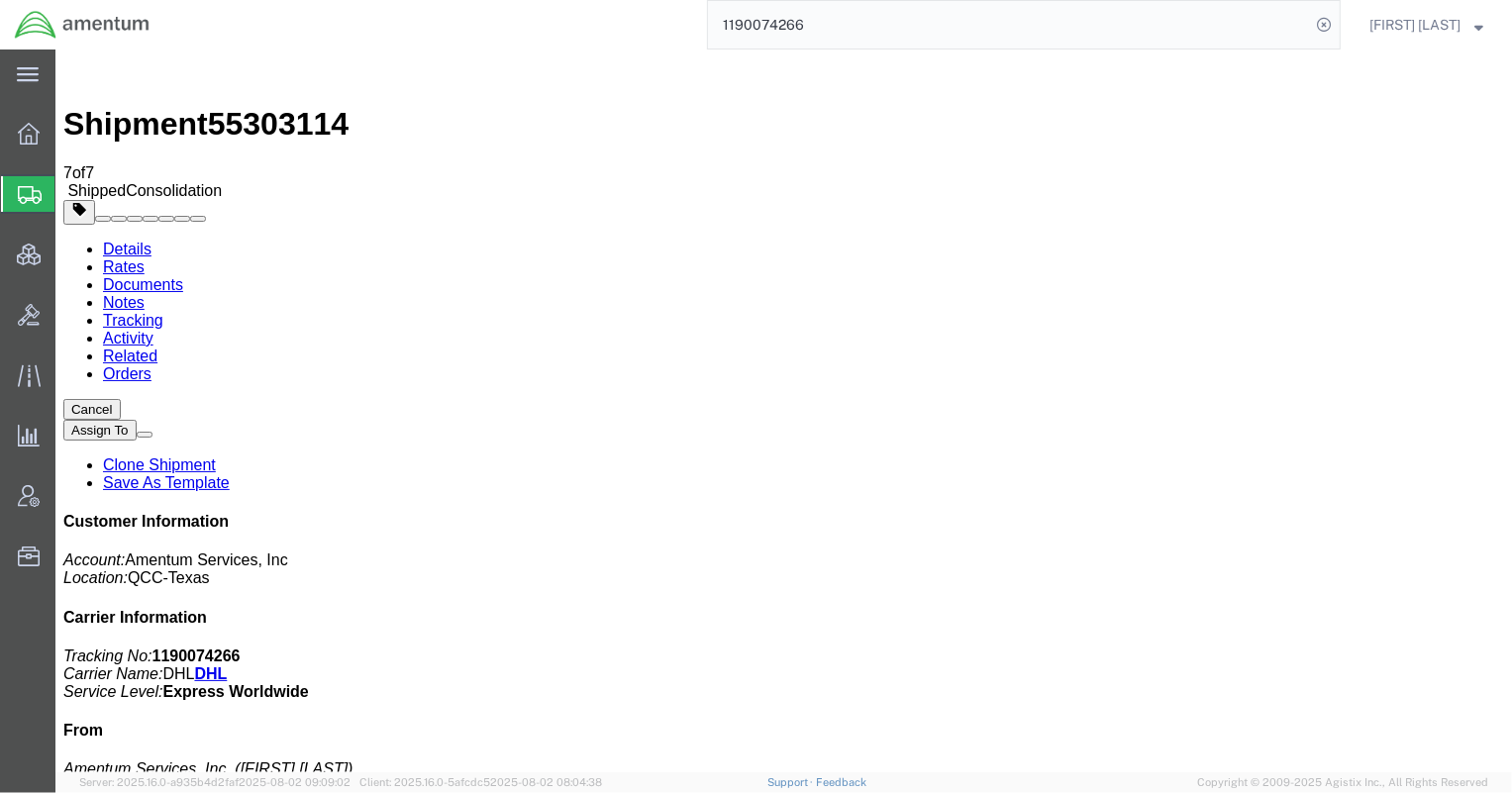 click on "Commercial Invoice" at bounding box center (202, 1878) 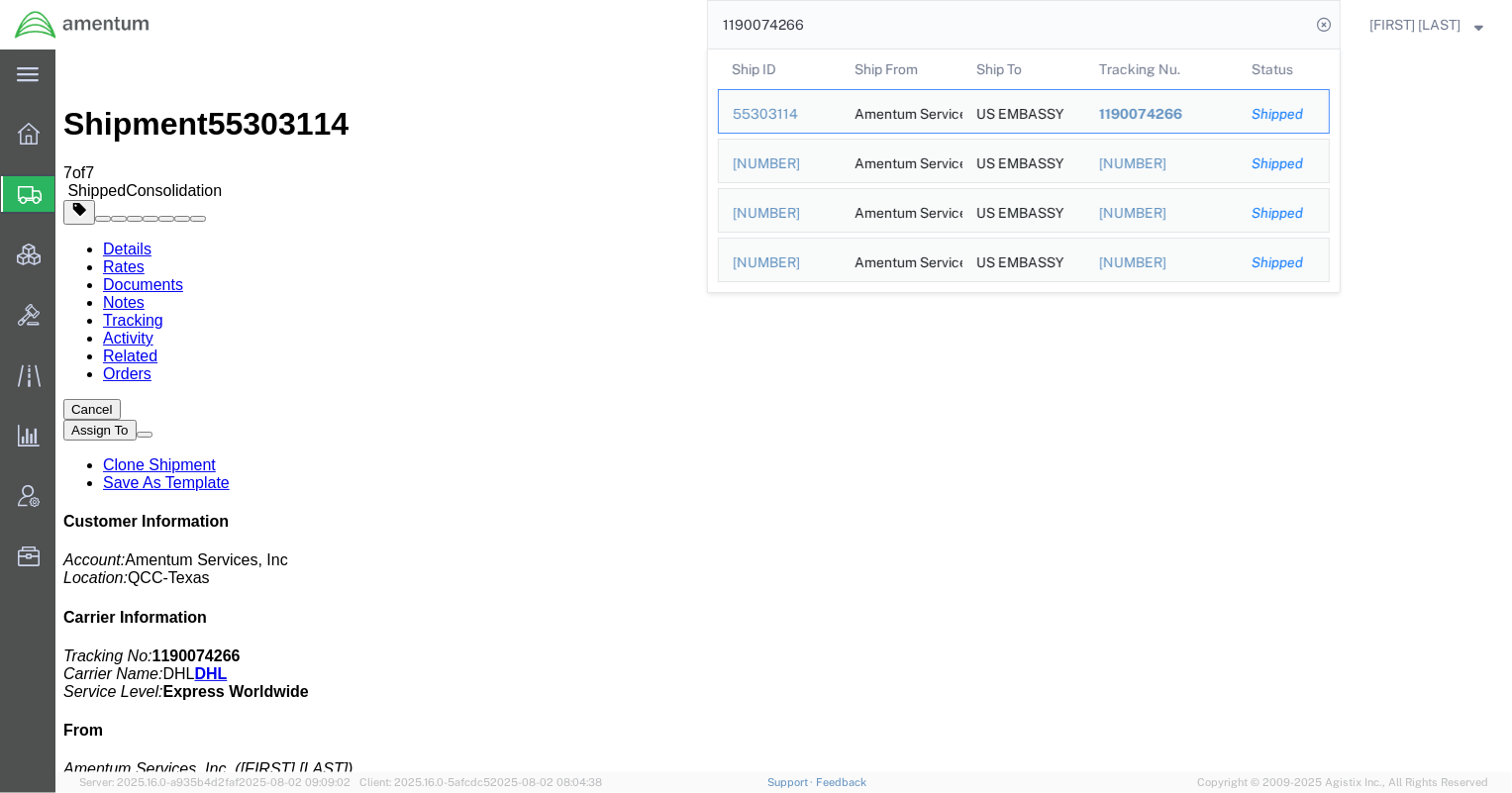 drag, startPoint x: 853, startPoint y: 23, endPoint x: 600, endPoint y: 37, distance: 253.38706 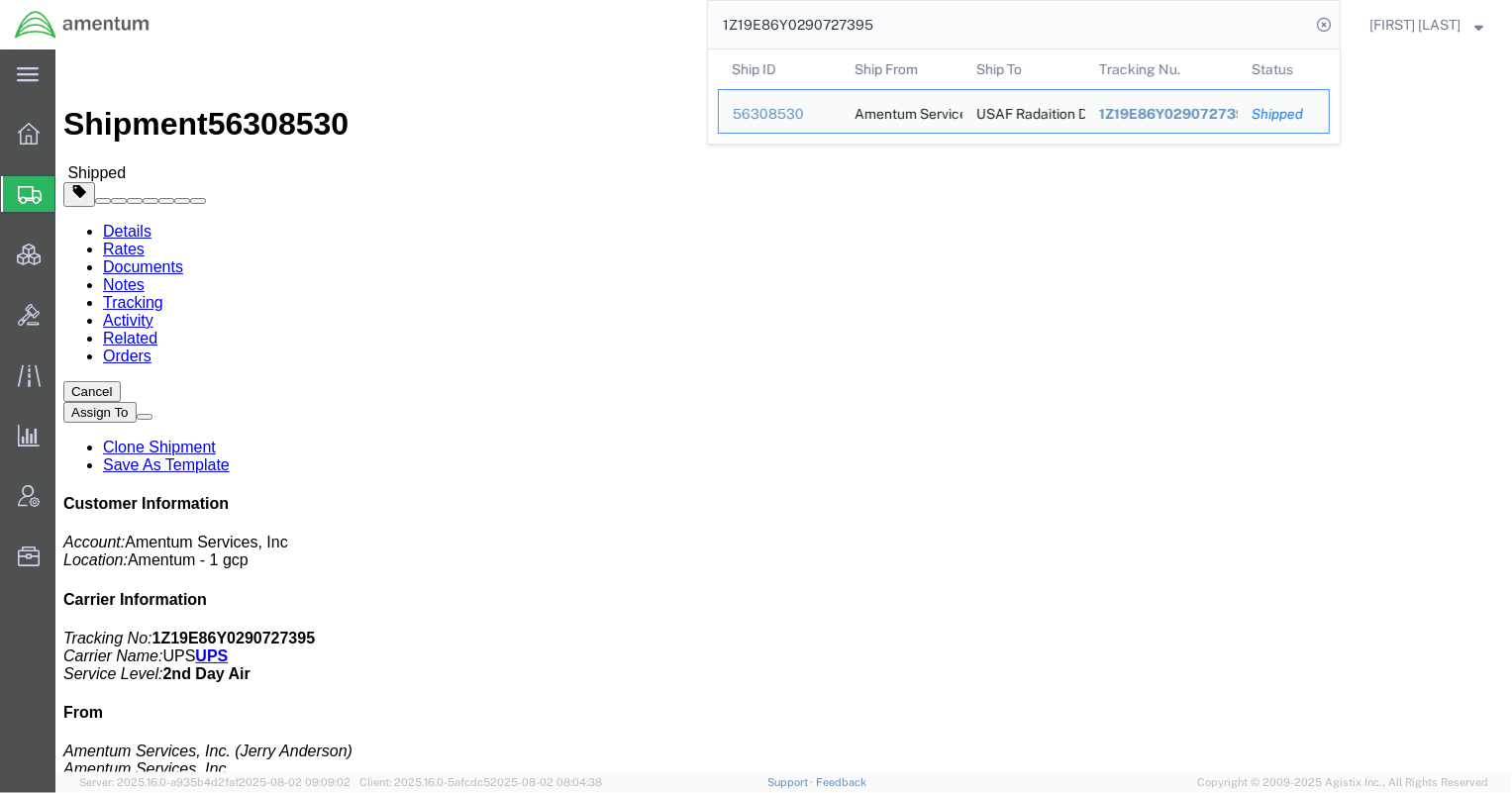 drag, startPoint x: 923, startPoint y: 23, endPoint x: 606, endPoint y: 7, distance: 317.40353 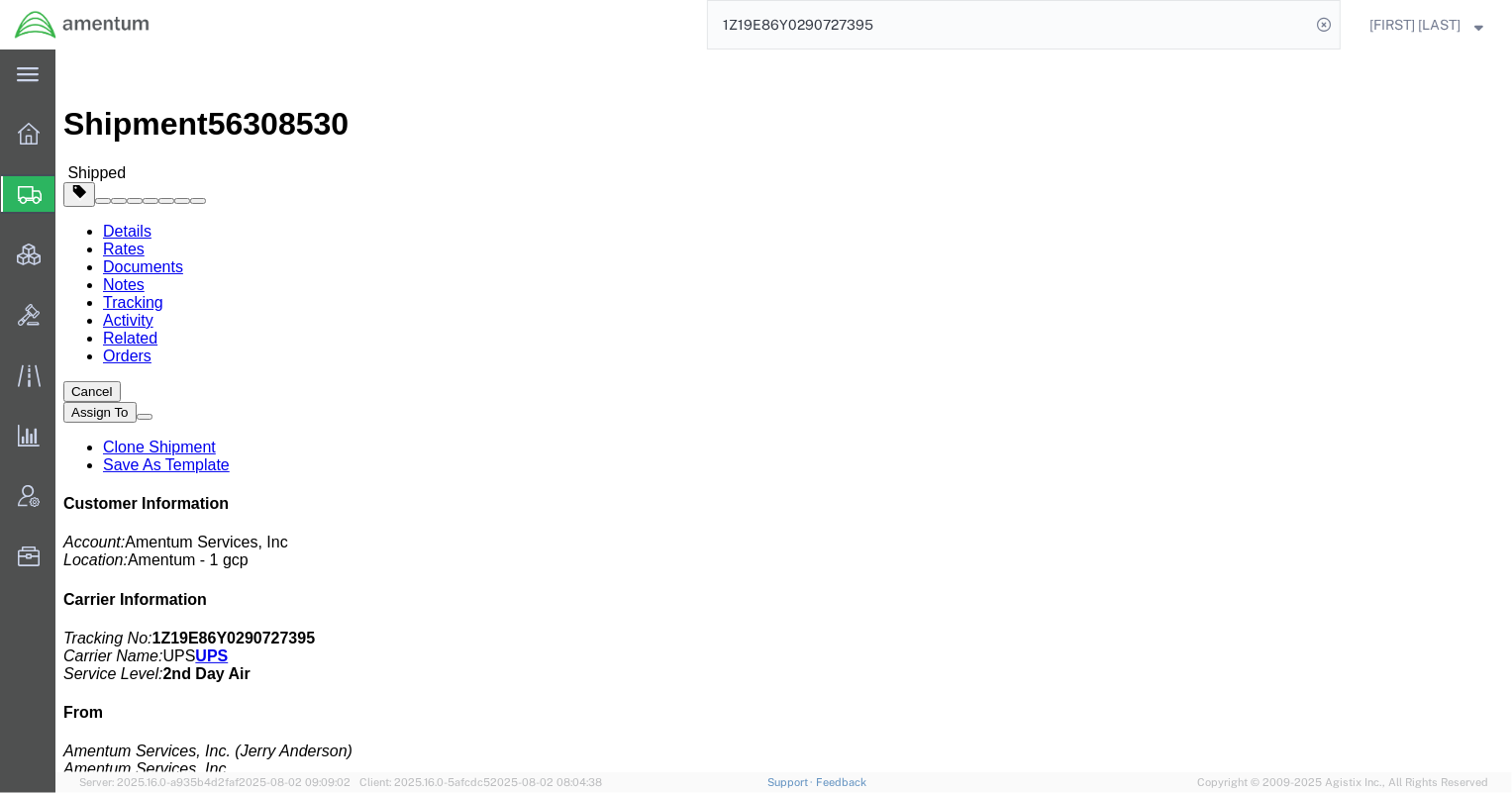 paste on "350135" 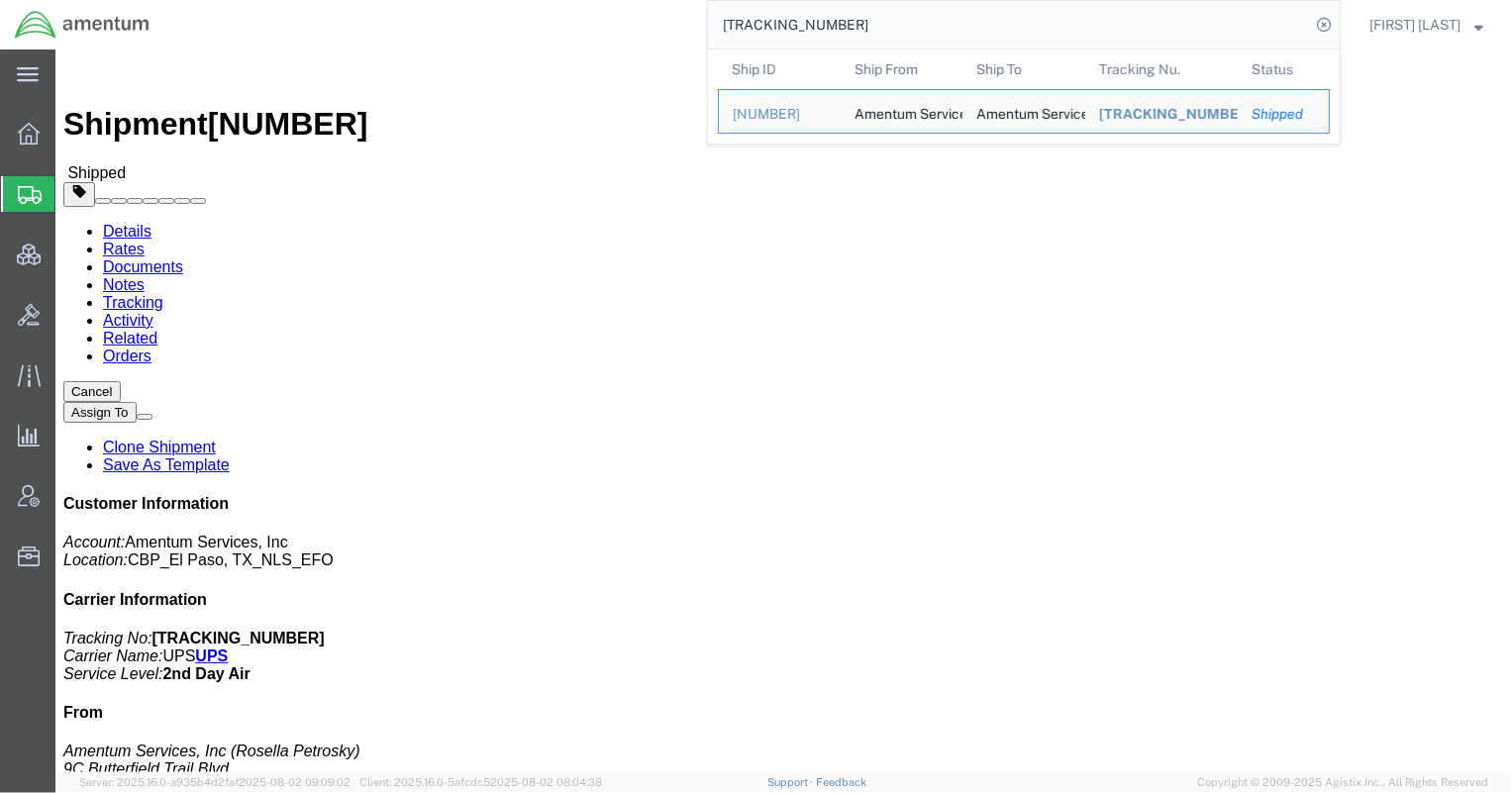 copy on "6118.03.03.2219.000.MAR.0000" 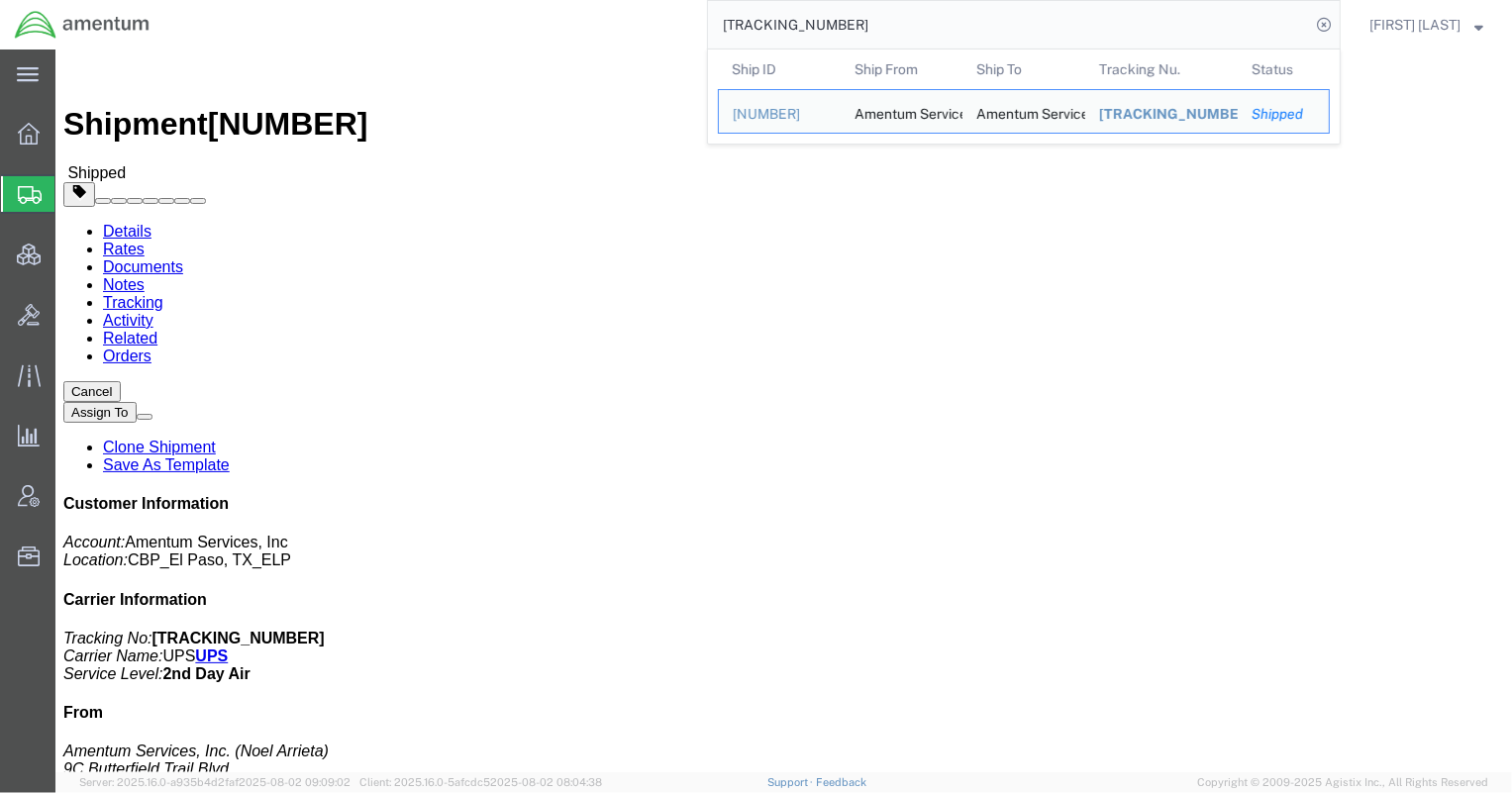 drag, startPoint x: 977, startPoint y: 29, endPoint x: 613, endPoint y: 17, distance: 364.1977 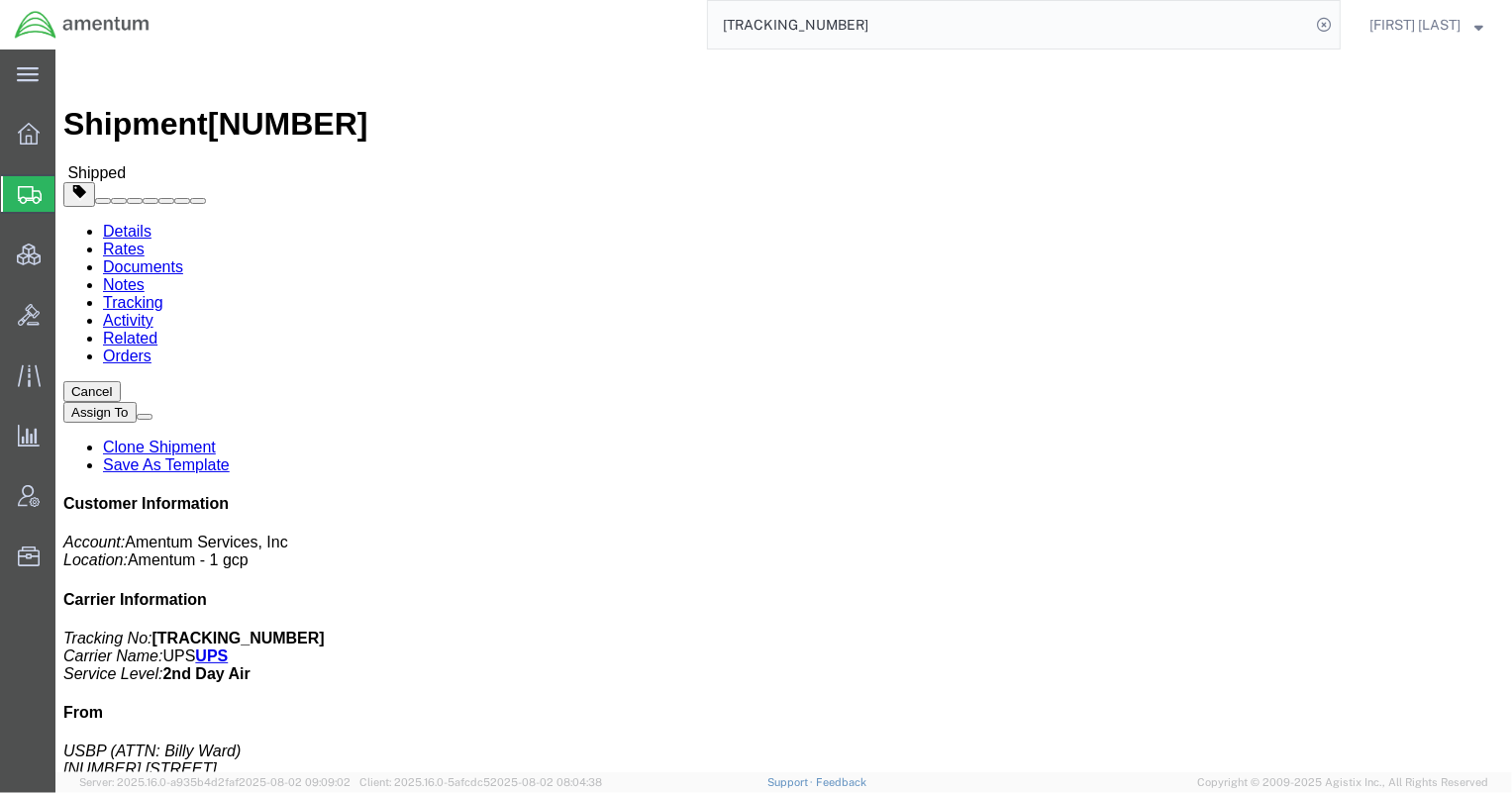 drag, startPoint x: 809, startPoint y: 230, endPoint x: 1049, endPoint y: 233, distance: 240.0187 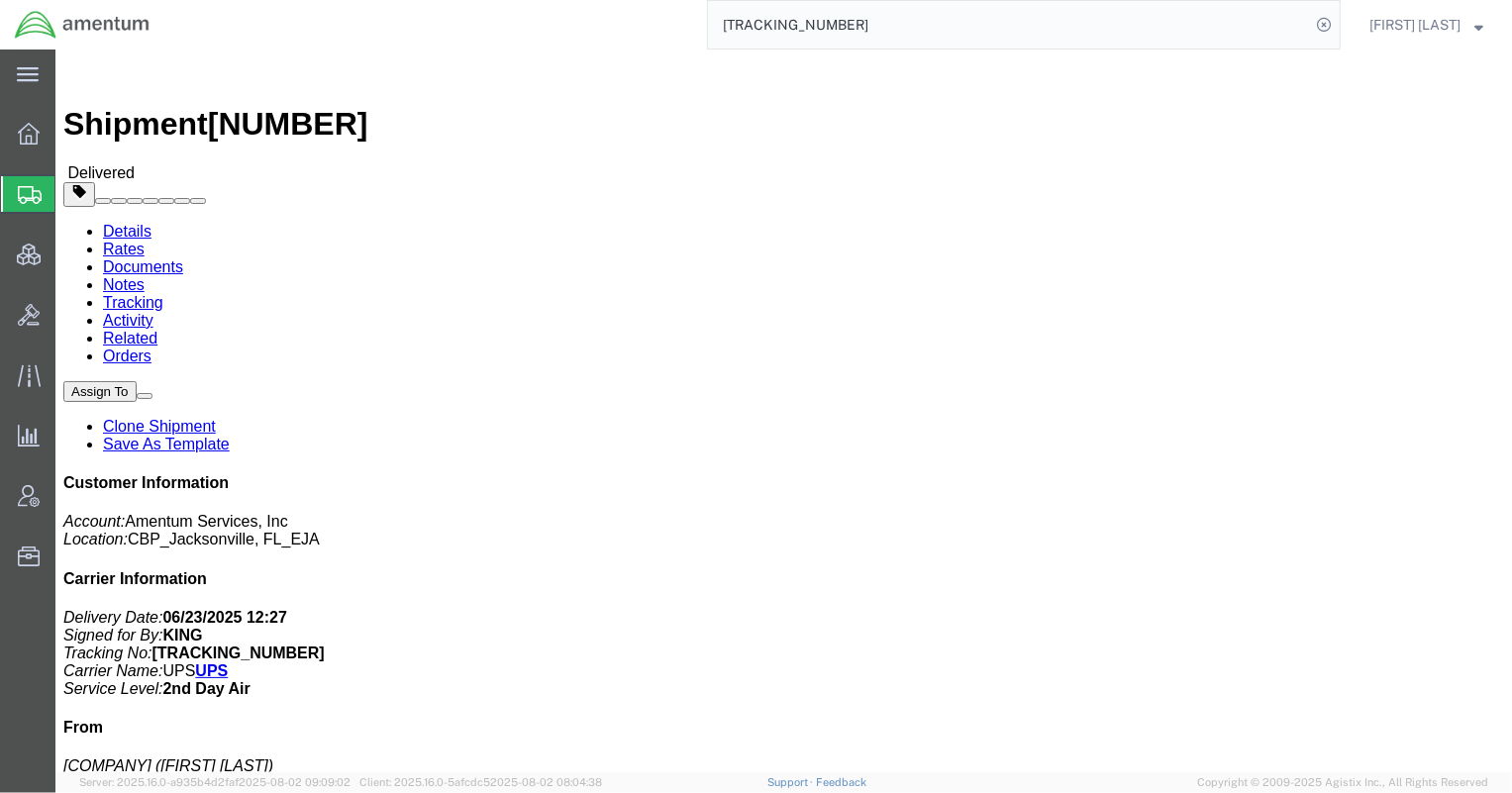 drag, startPoint x: 809, startPoint y: 278, endPoint x: 1010, endPoint y: 274, distance: 201.0398 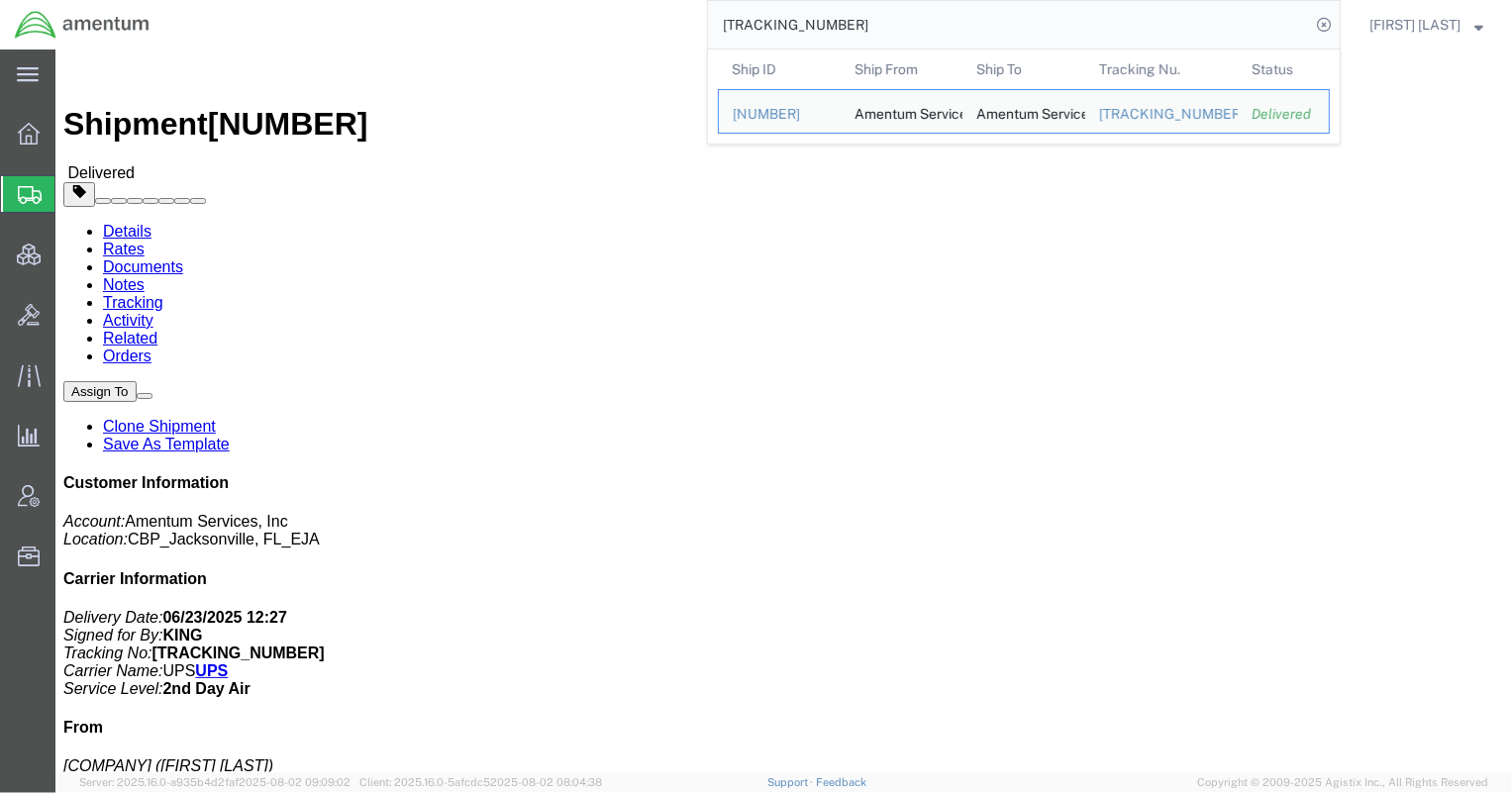 drag, startPoint x: 879, startPoint y: 0, endPoint x: 589, endPoint y: 12, distance: 290.24817 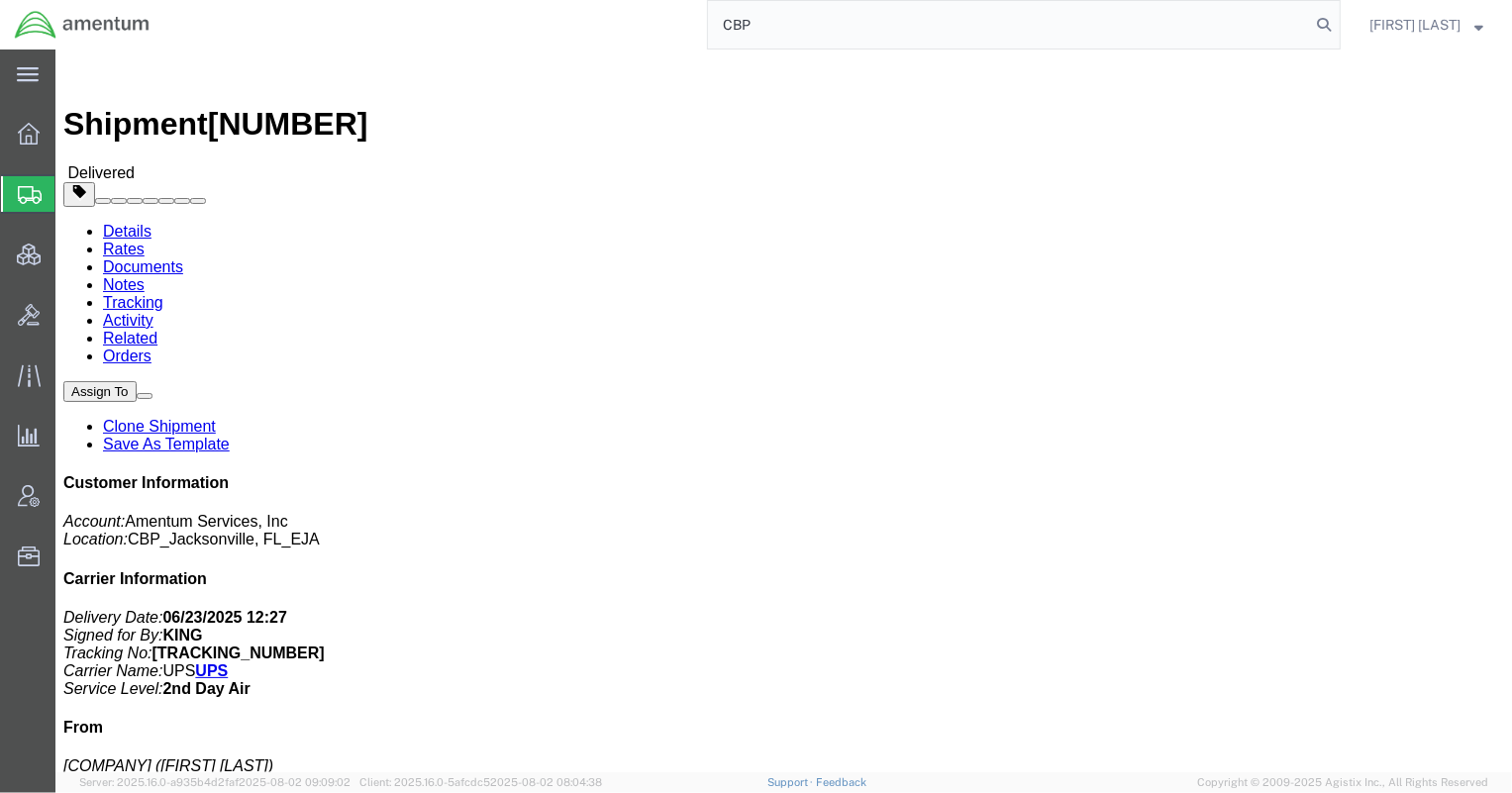 drag, startPoint x: 958, startPoint y: 38, endPoint x: 599, endPoint y: 16, distance: 359.67346 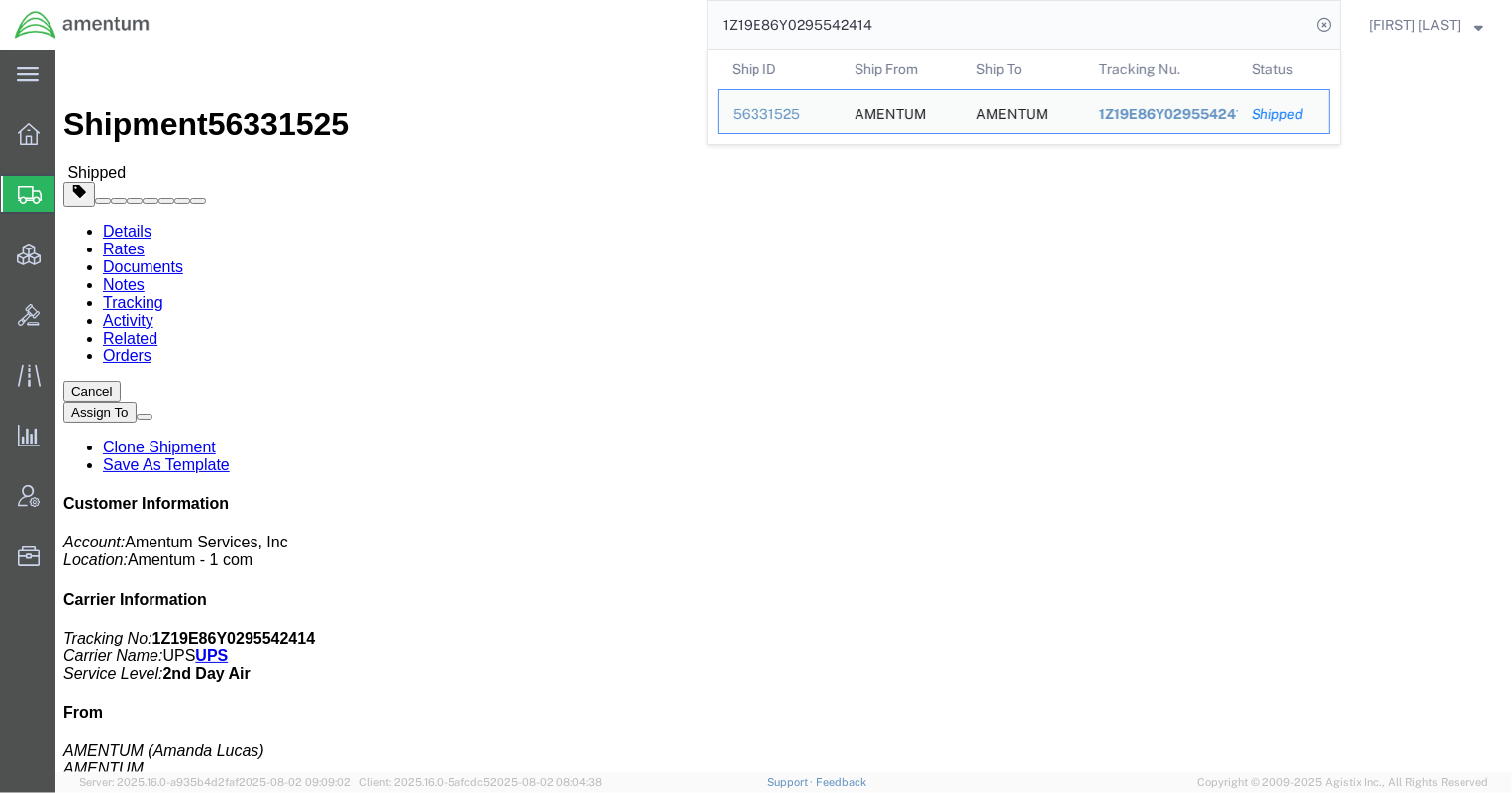drag, startPoint x: 1047, startPoint y: 20, endPoint x: 519, endPoint y: 26, distance: 528.03409 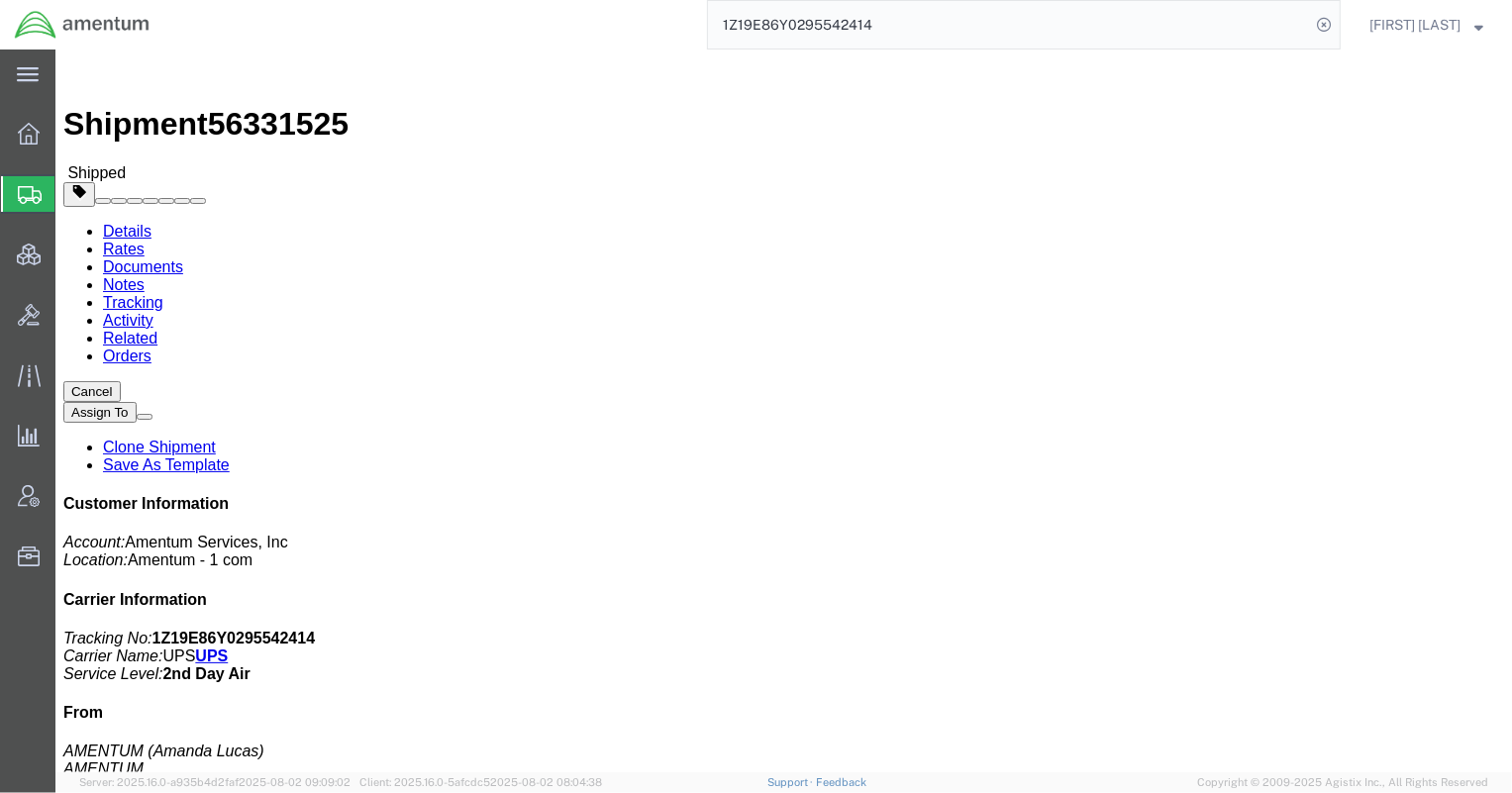 paste on "[NUMBER]" 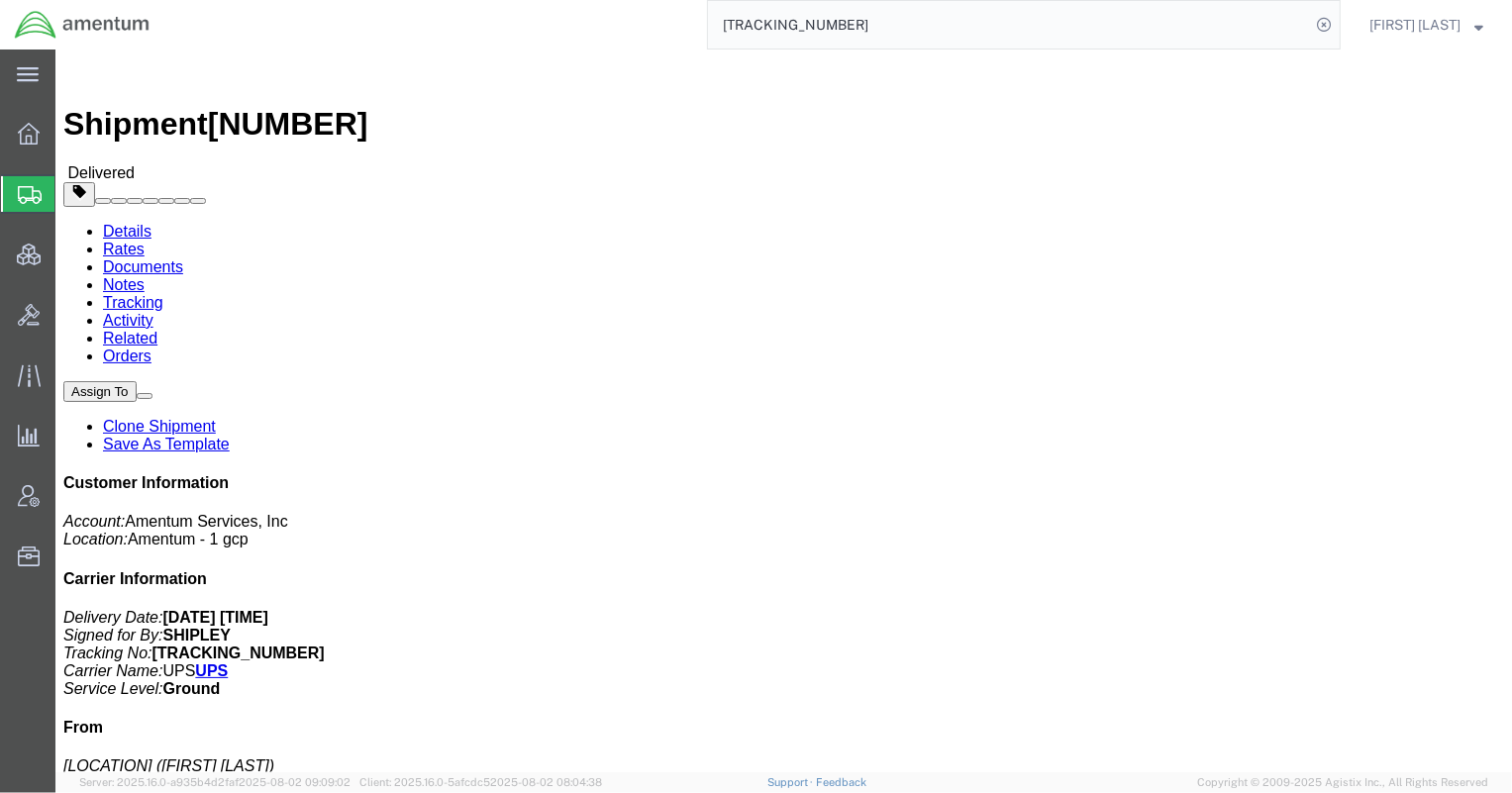 drag, startPoint x: 812, startPoint y: 229, endPoint x: 994, endPoint y: 238, distance: 182.22239 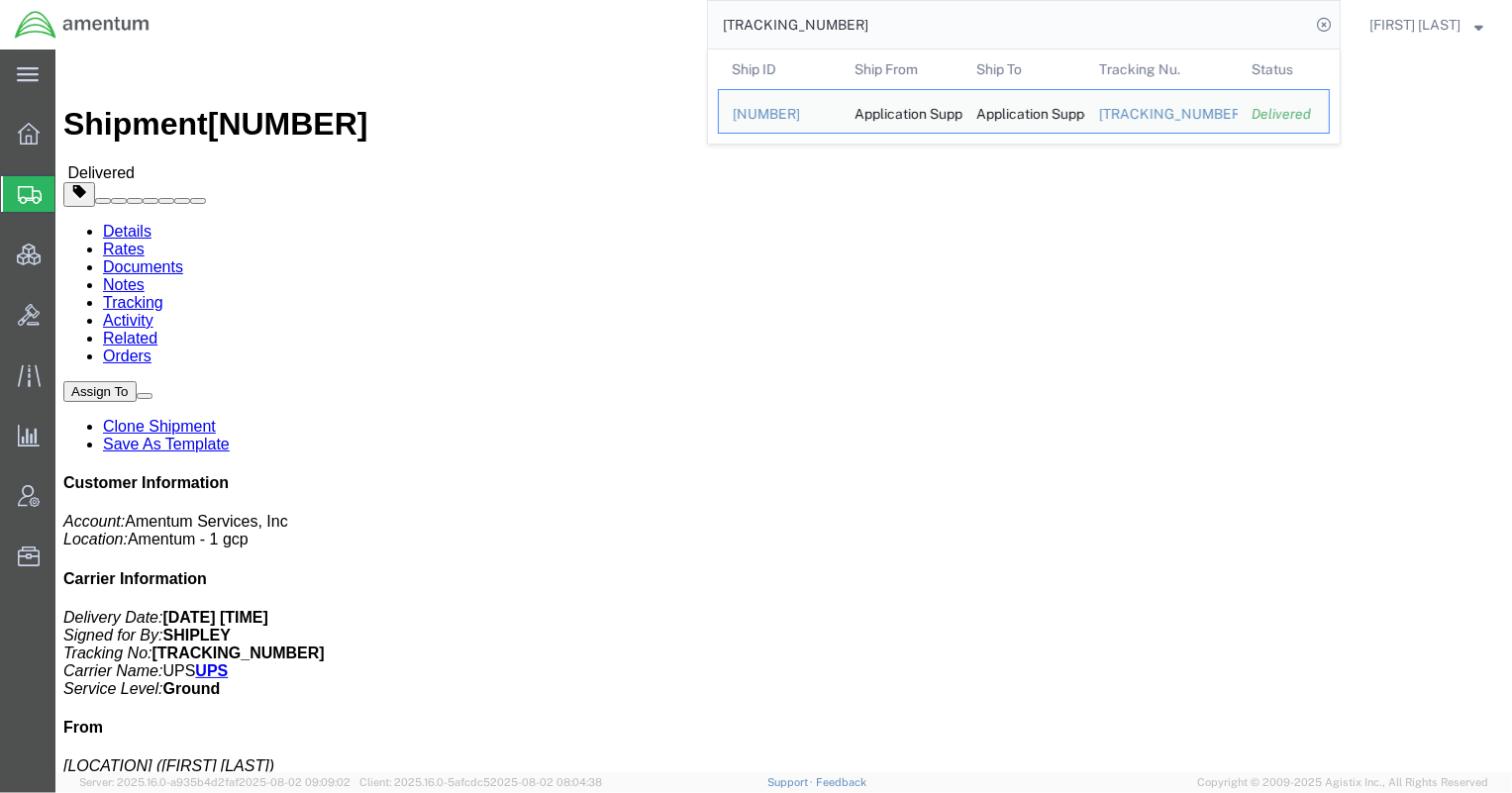 drag, startPoint x: 919, startPoint y: 17, endPoint x: 603, endPoint y: 14, distance: 316.0142 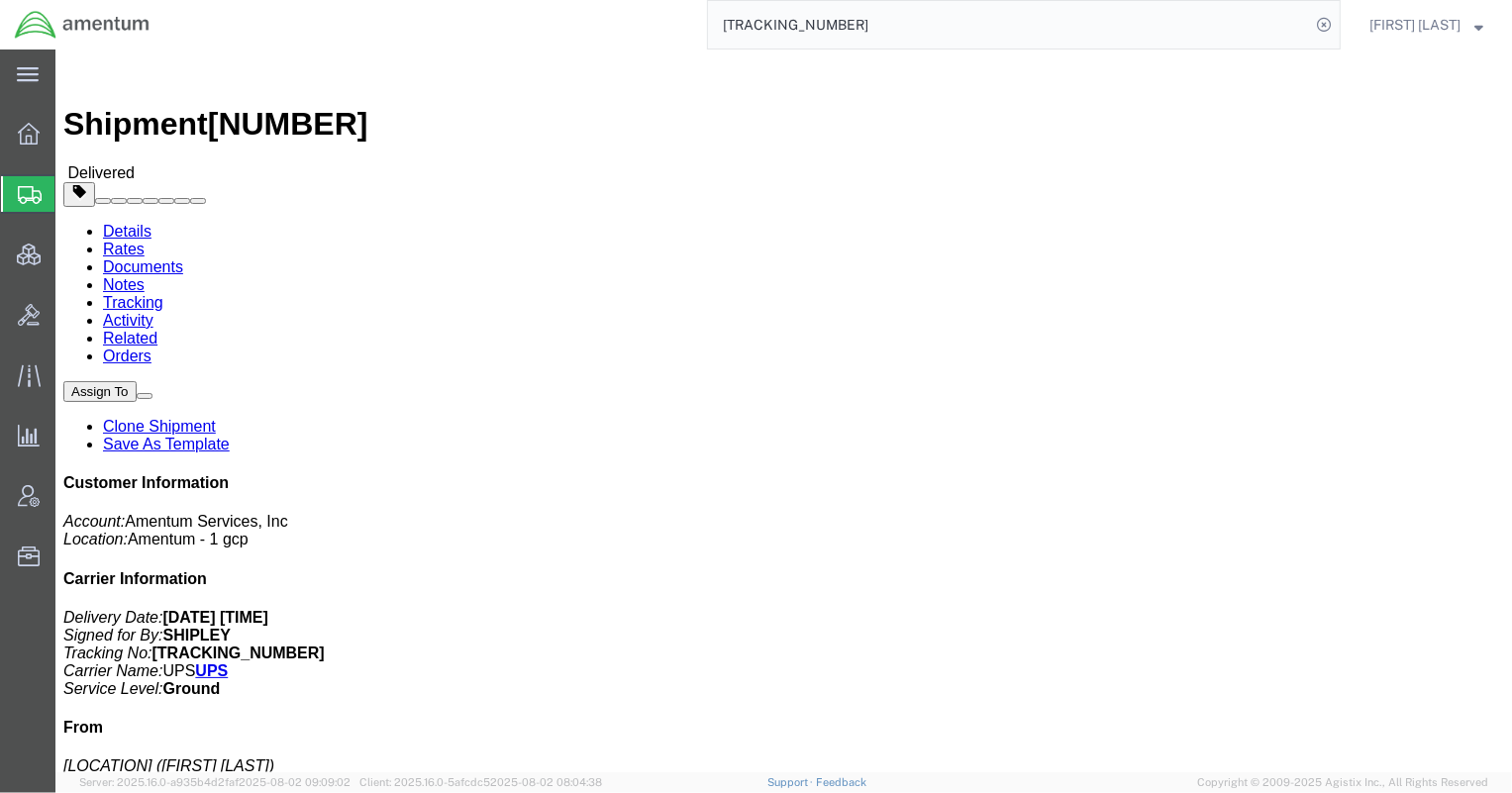 paste on "[NUMBER]" 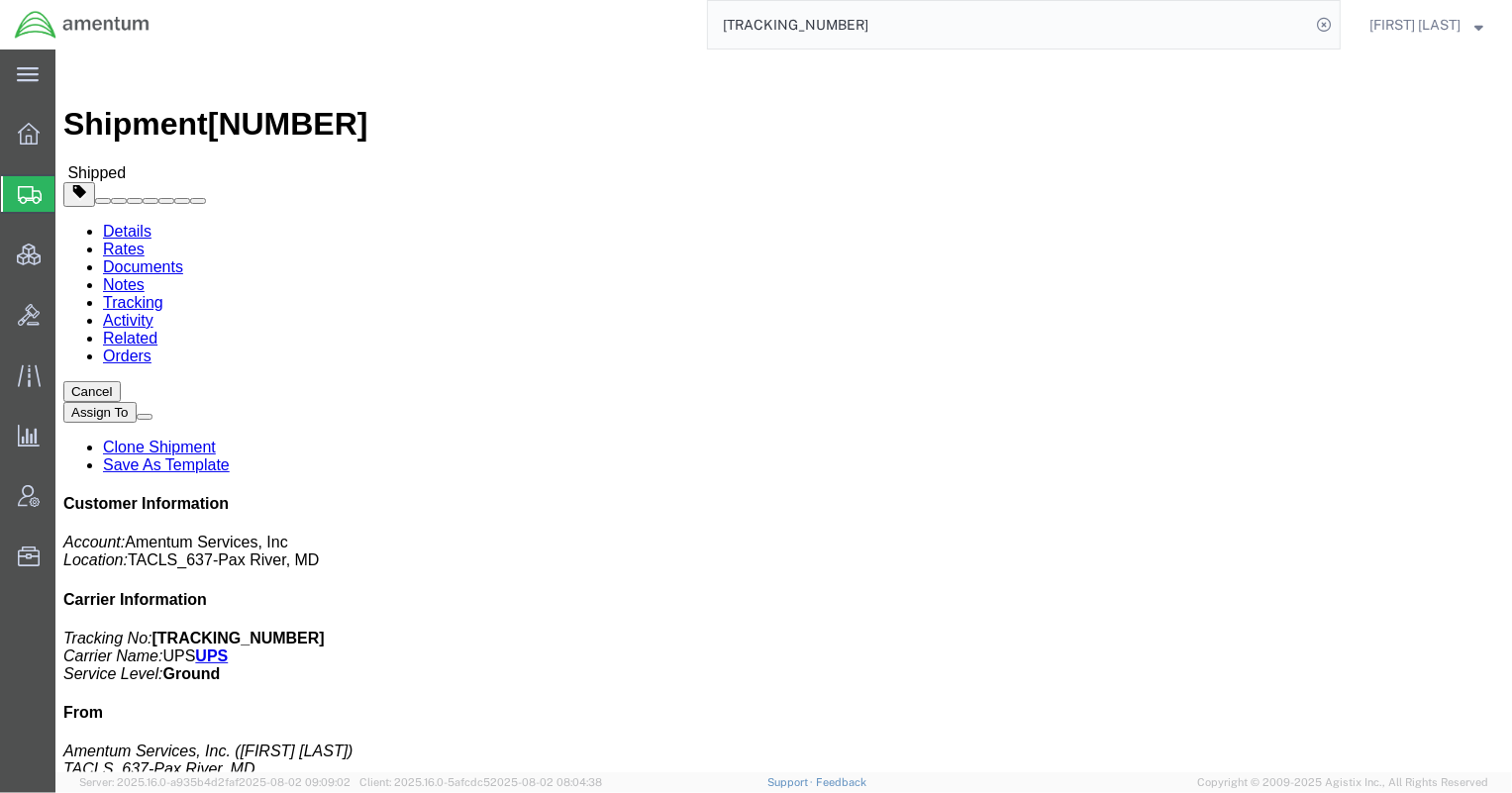 drag, startPoint x: 810, startPoint y: 301, endPoint x: 1012, endPoint y: 307, distance: 202.08909 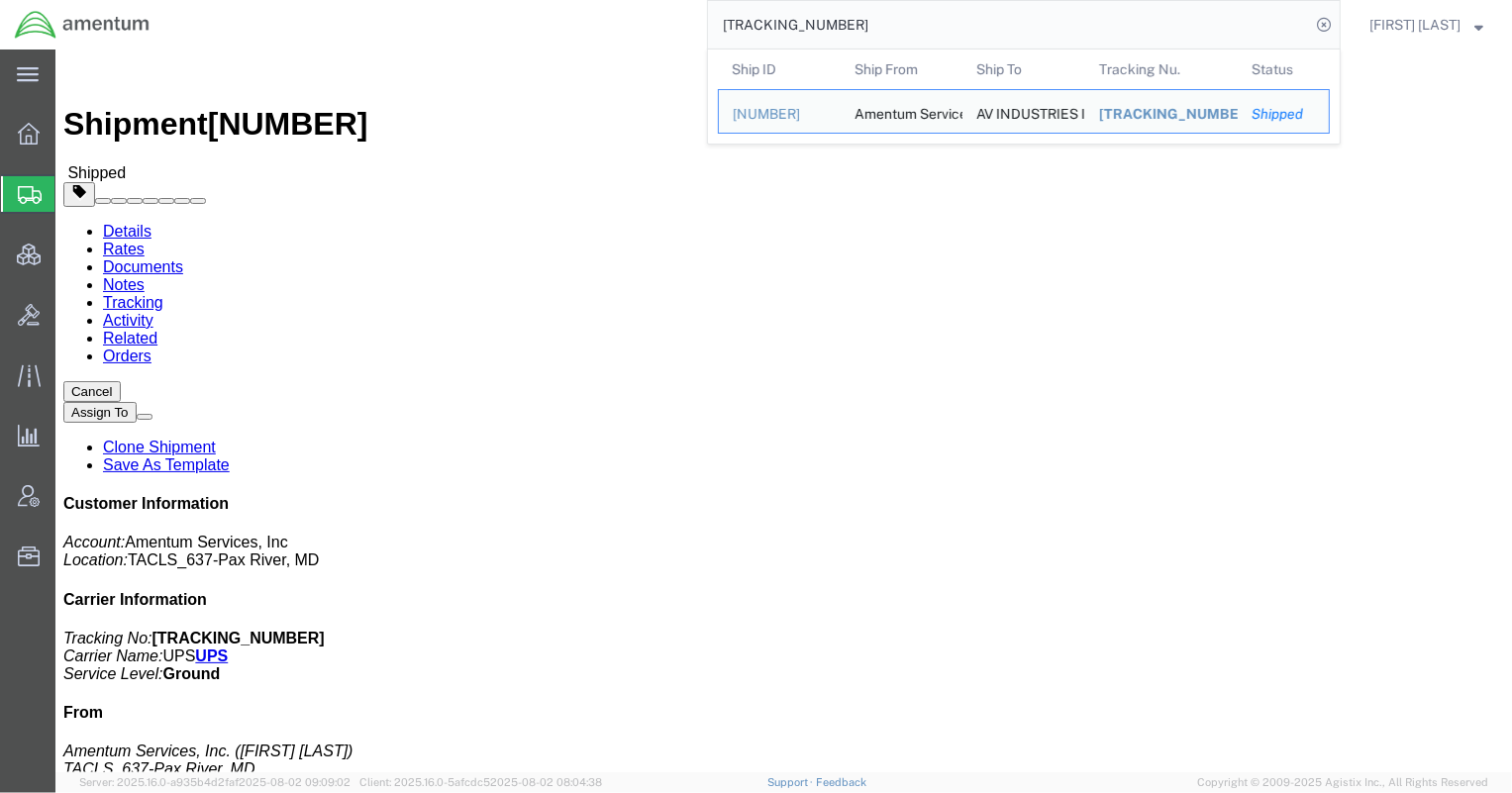 drag, startPoint x: 959, startPoint y: 26, endPoint x: 533, endPoint y: 16, distance: 426.117 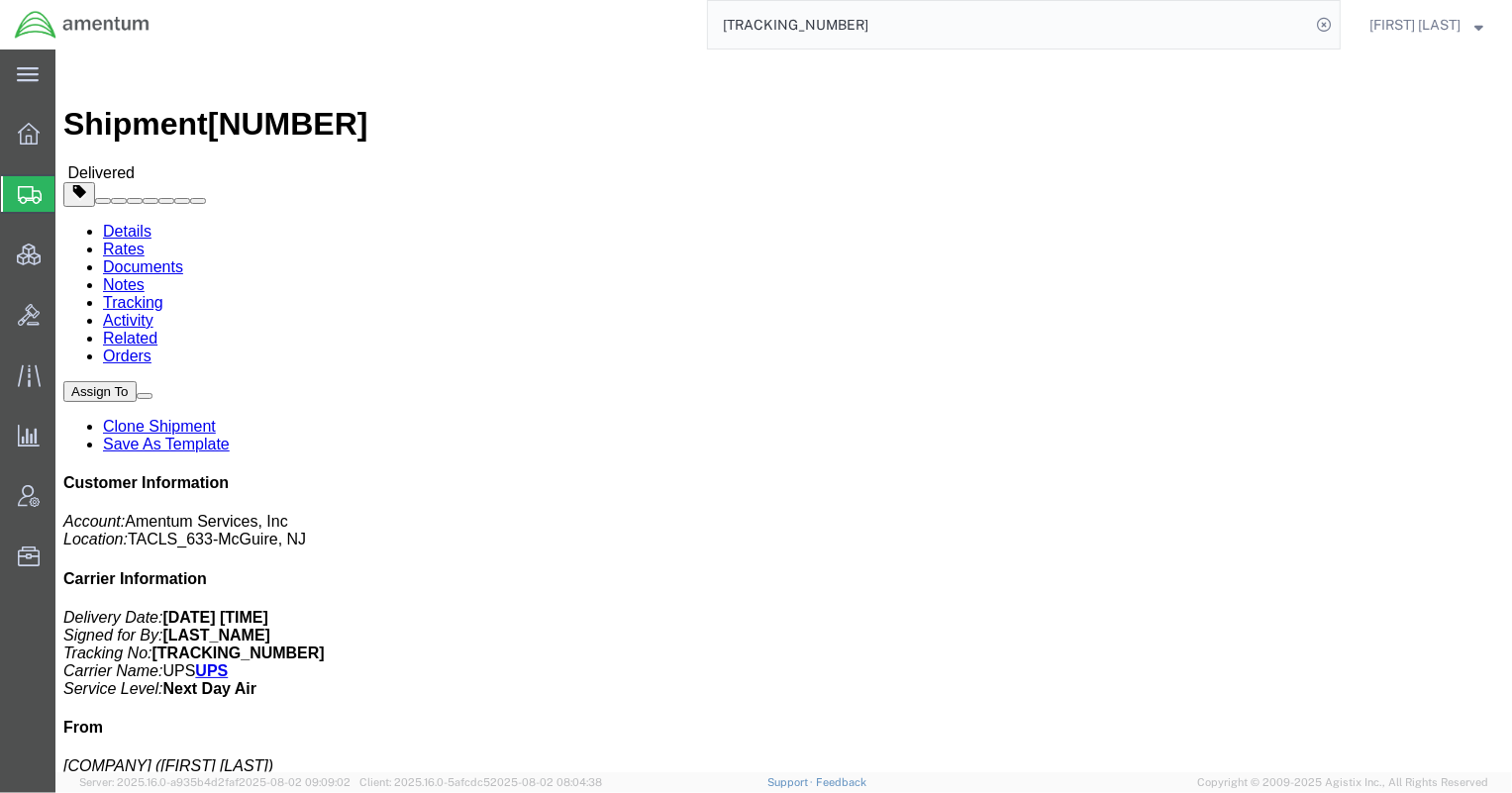 drag, startPoint x: 890, startPoint y: 309, endPoint x: 1005, endPoint y: 304, distance: 115.10864 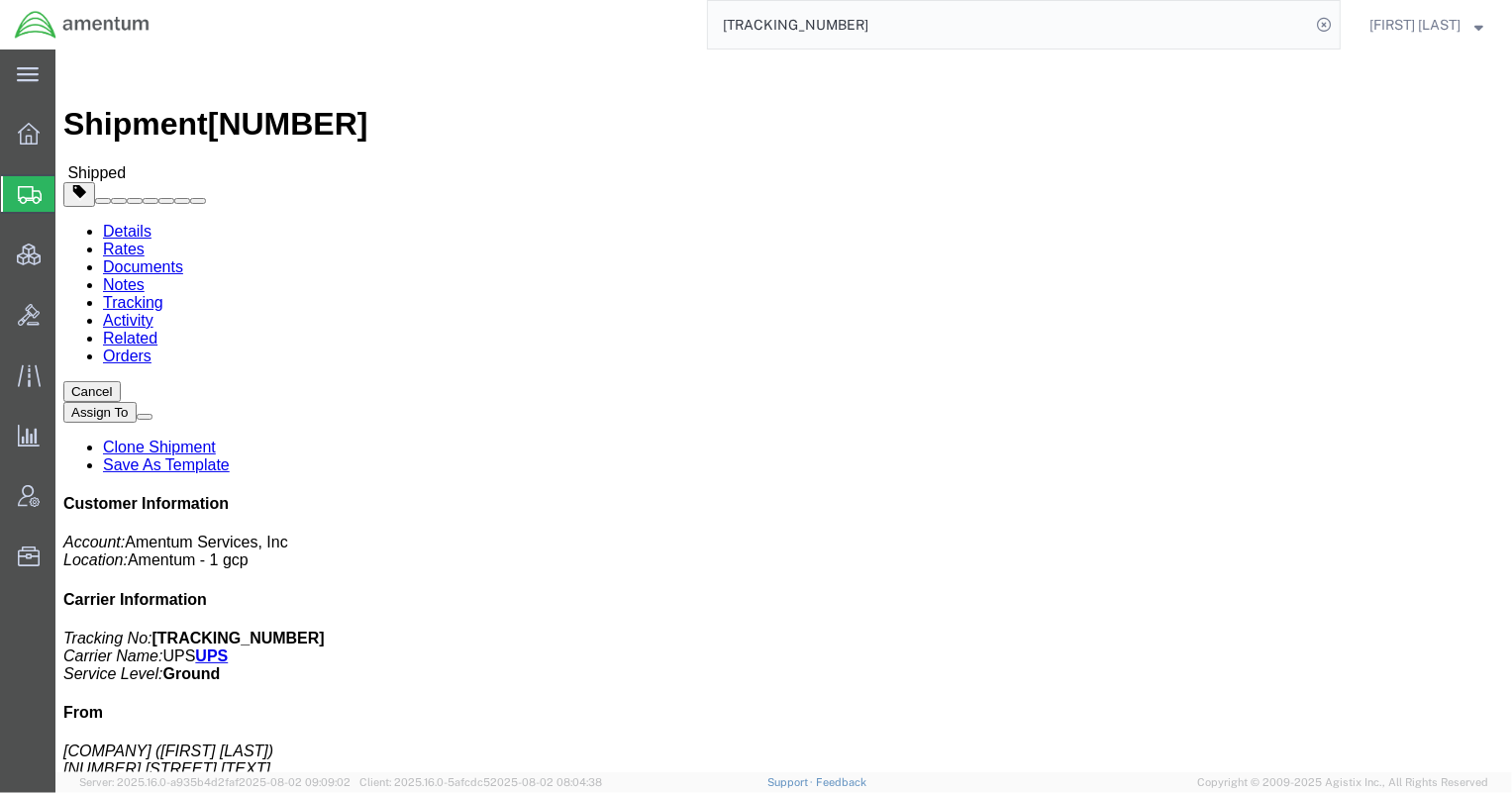 drag, startPoint x: 805, startPoint y: 232, endPoint x: 1024, endPoint y: 239, distance: 219.11184 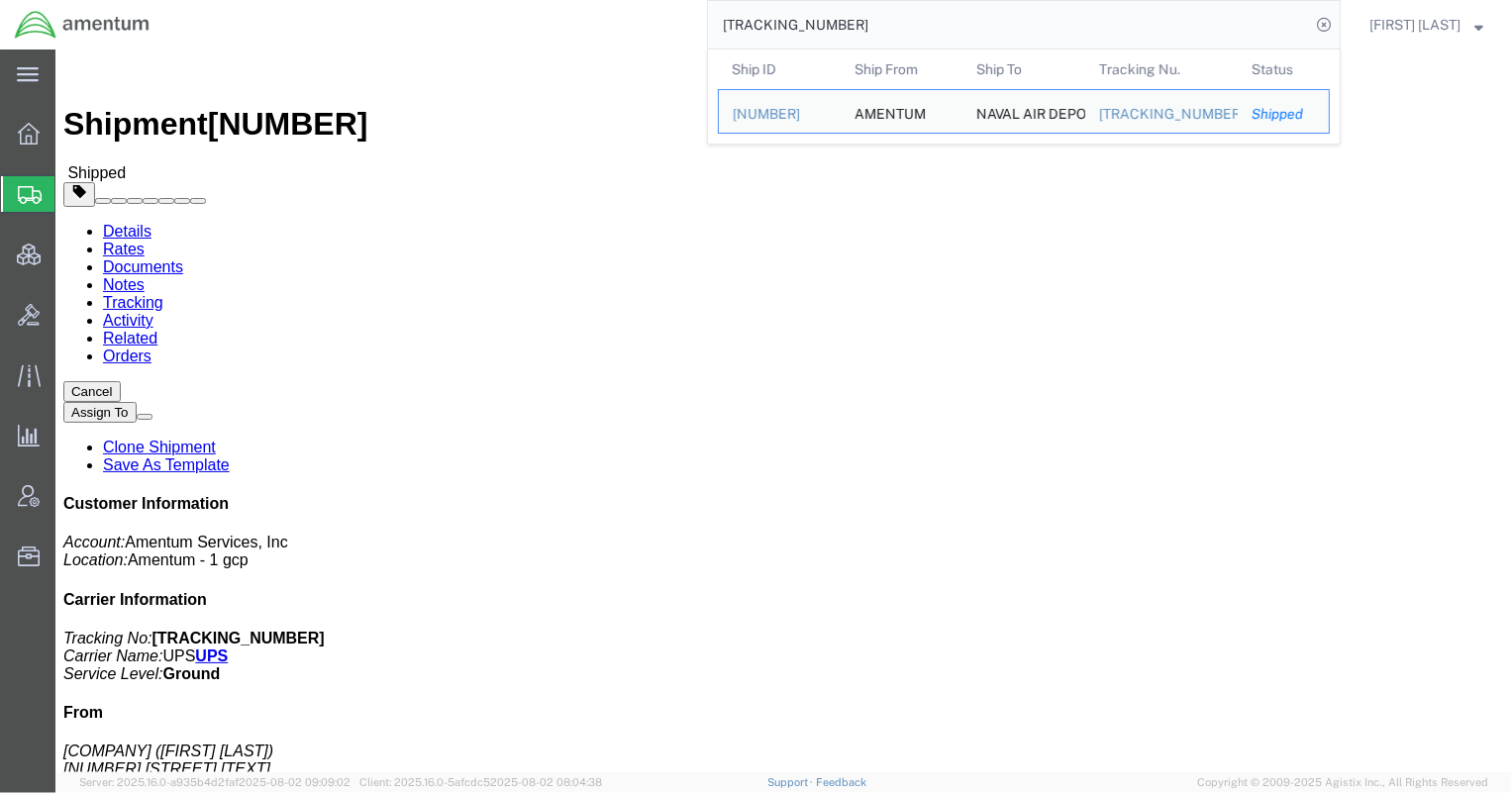 drag, startPoint x: 910, startPoint y: 19, endPoint x: 612, endPoint y: -1, distance: 298.67039 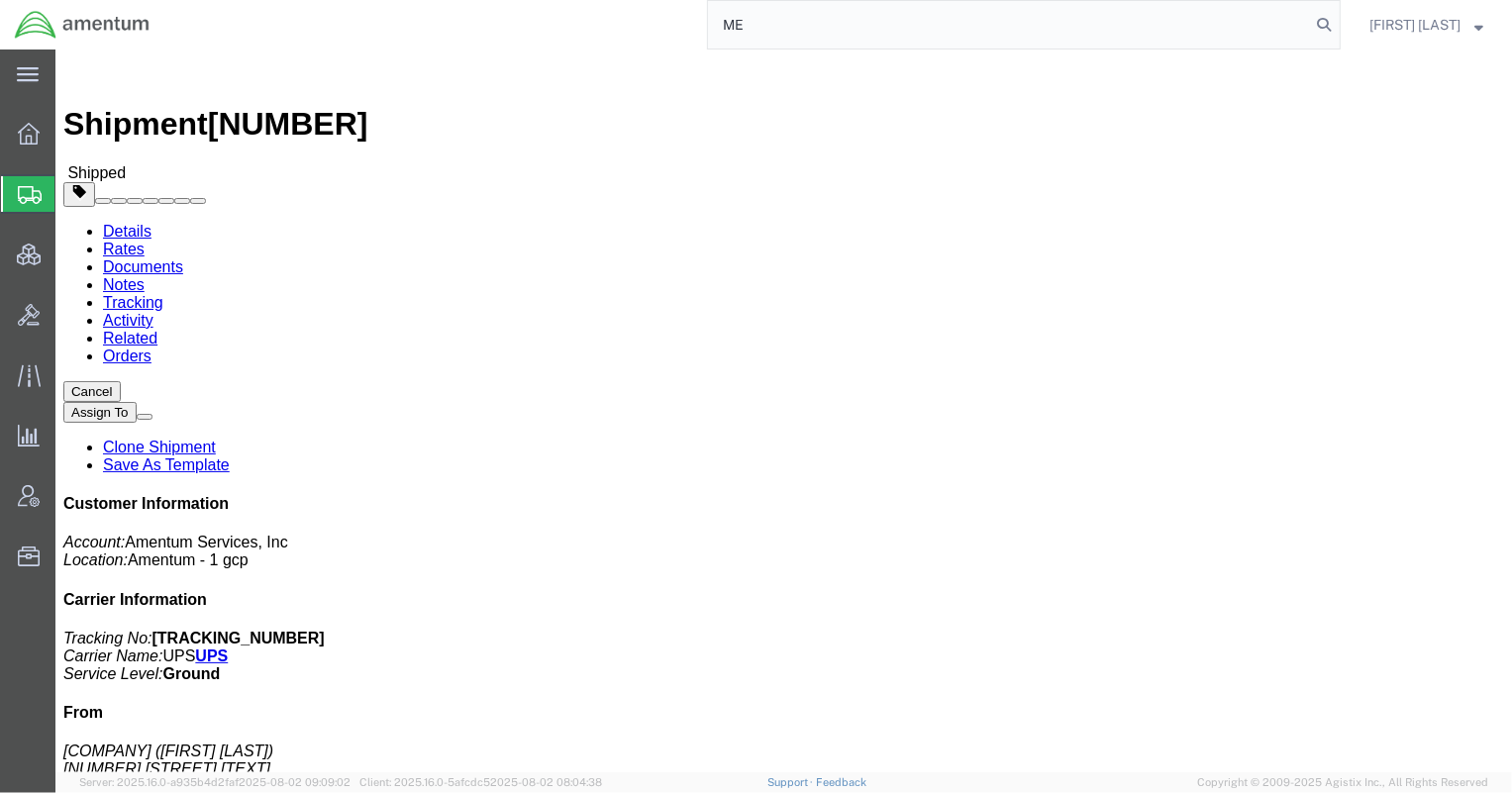 type on "M" 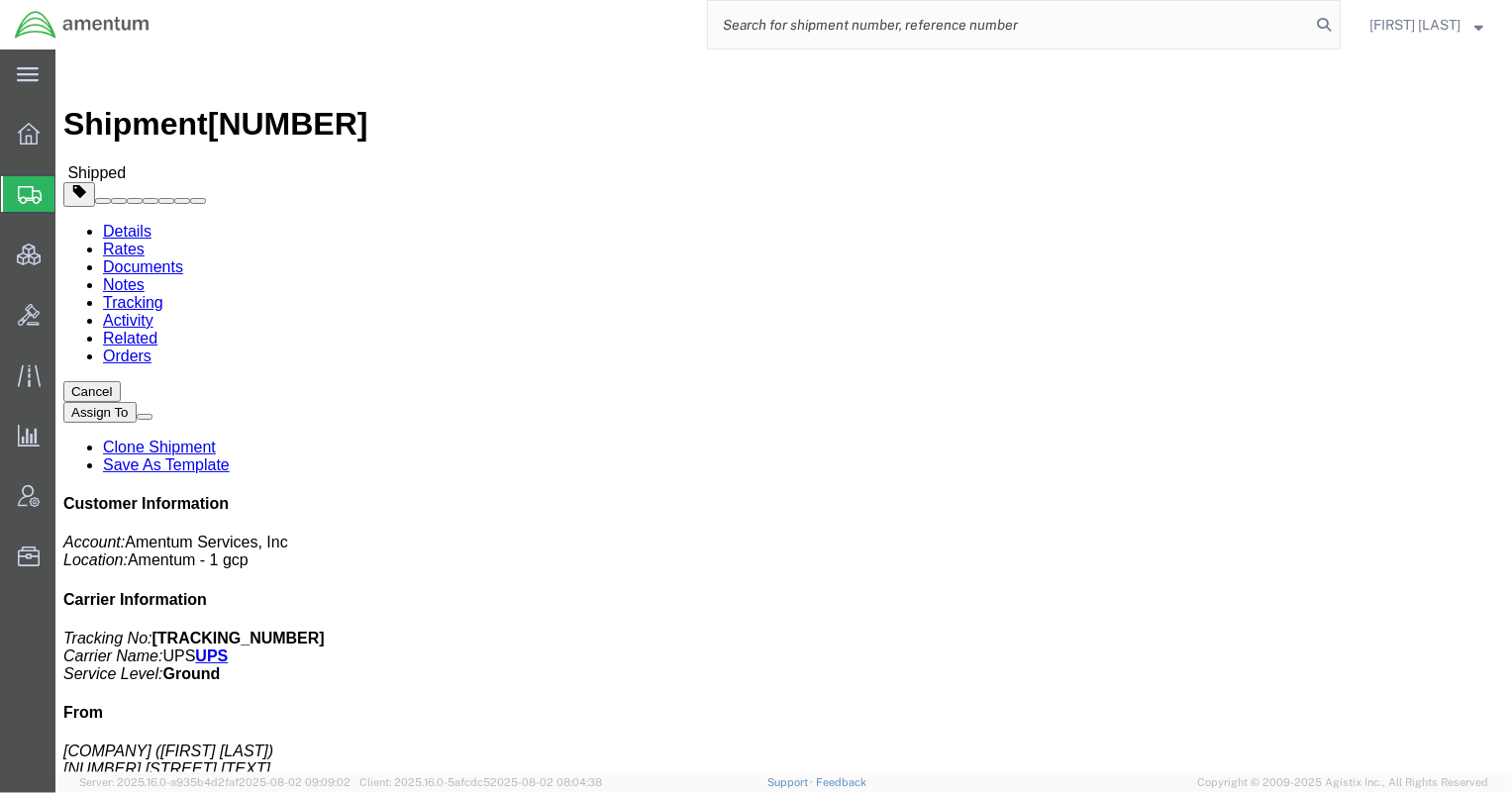 drag, startPoint x: 977, startPoint y: 29, endPoint x: 968, endPoint y: 22, distance: 11.401754 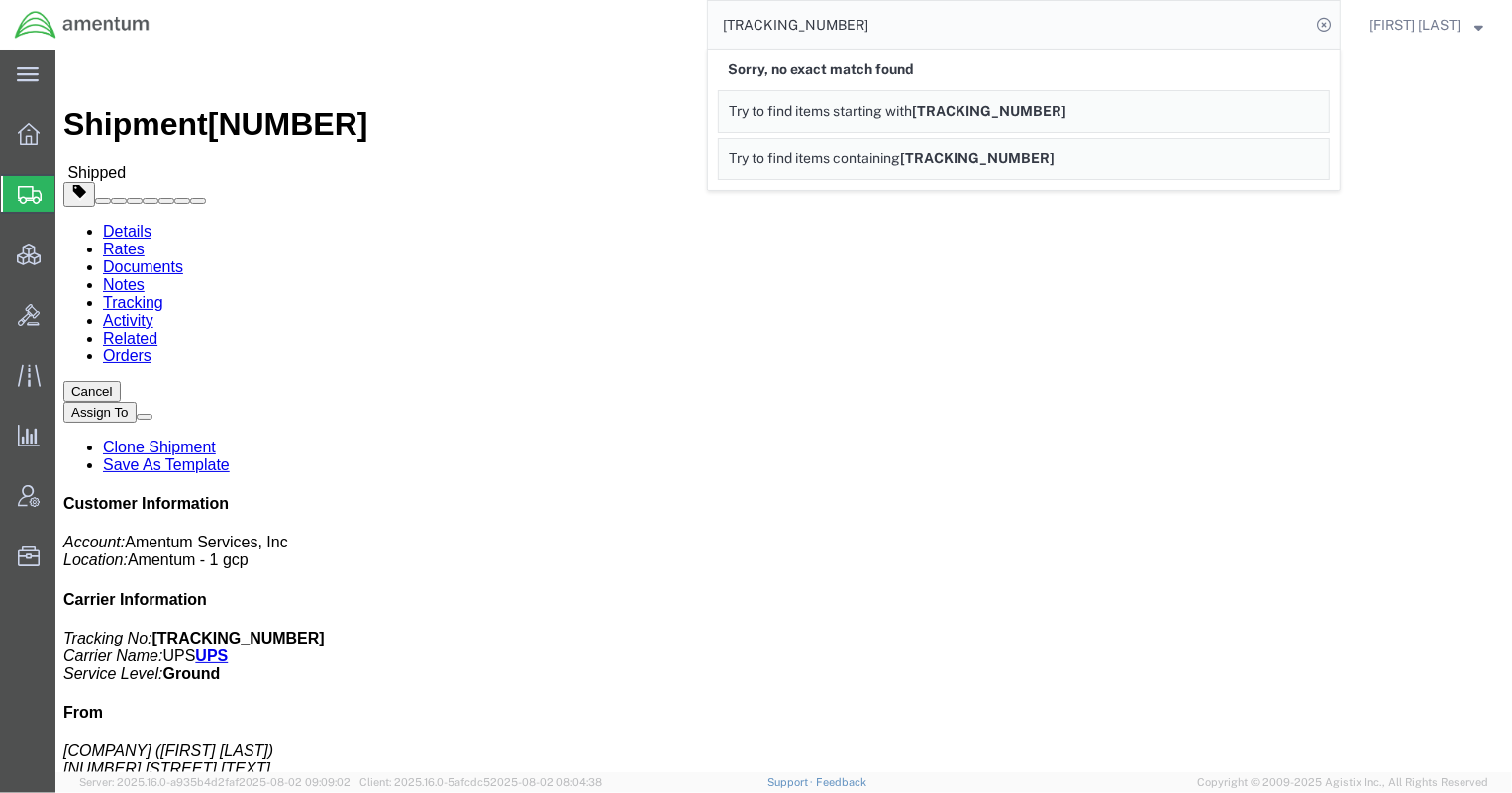 drag, startPoint x: 938, startPoint y: 23, endPoint x: 592, endPoint y: 33, distance: 346.14448 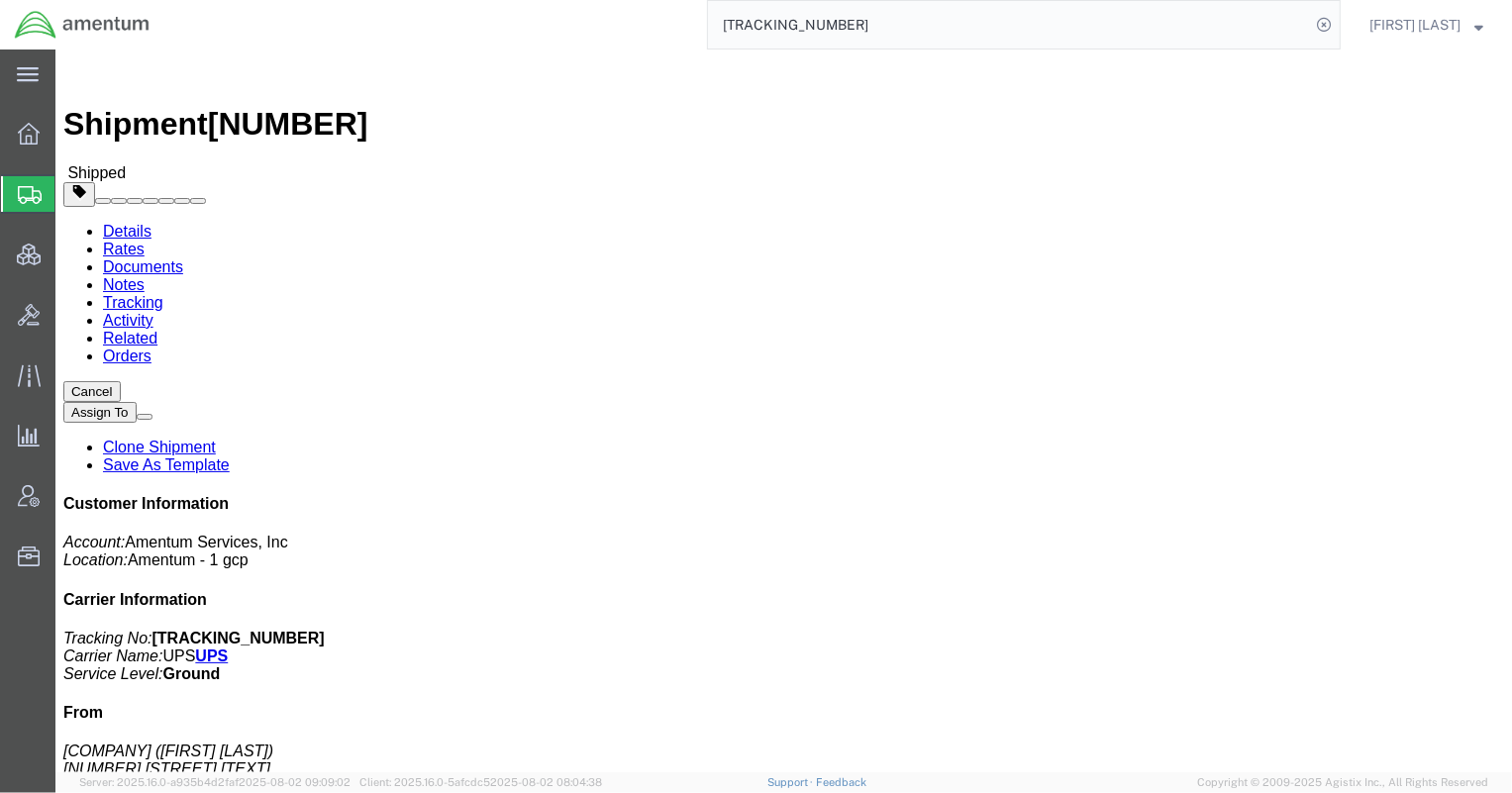 paste on "[TRACKING_NUMBER]" 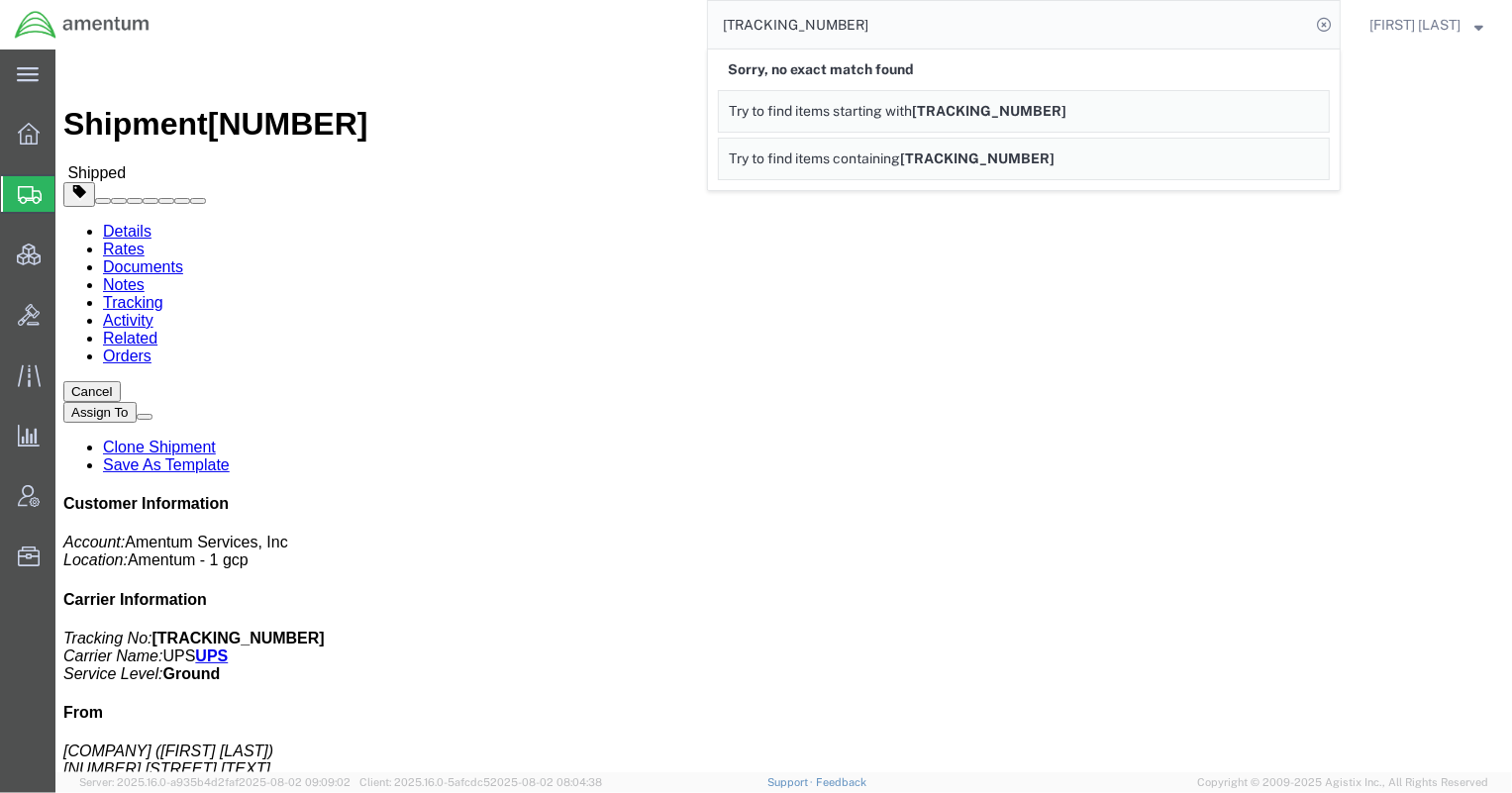 drag, startPoint x: 920, startPoint y: 16, endPoint x: 431, endPoint y: -4, distance: 489.4088 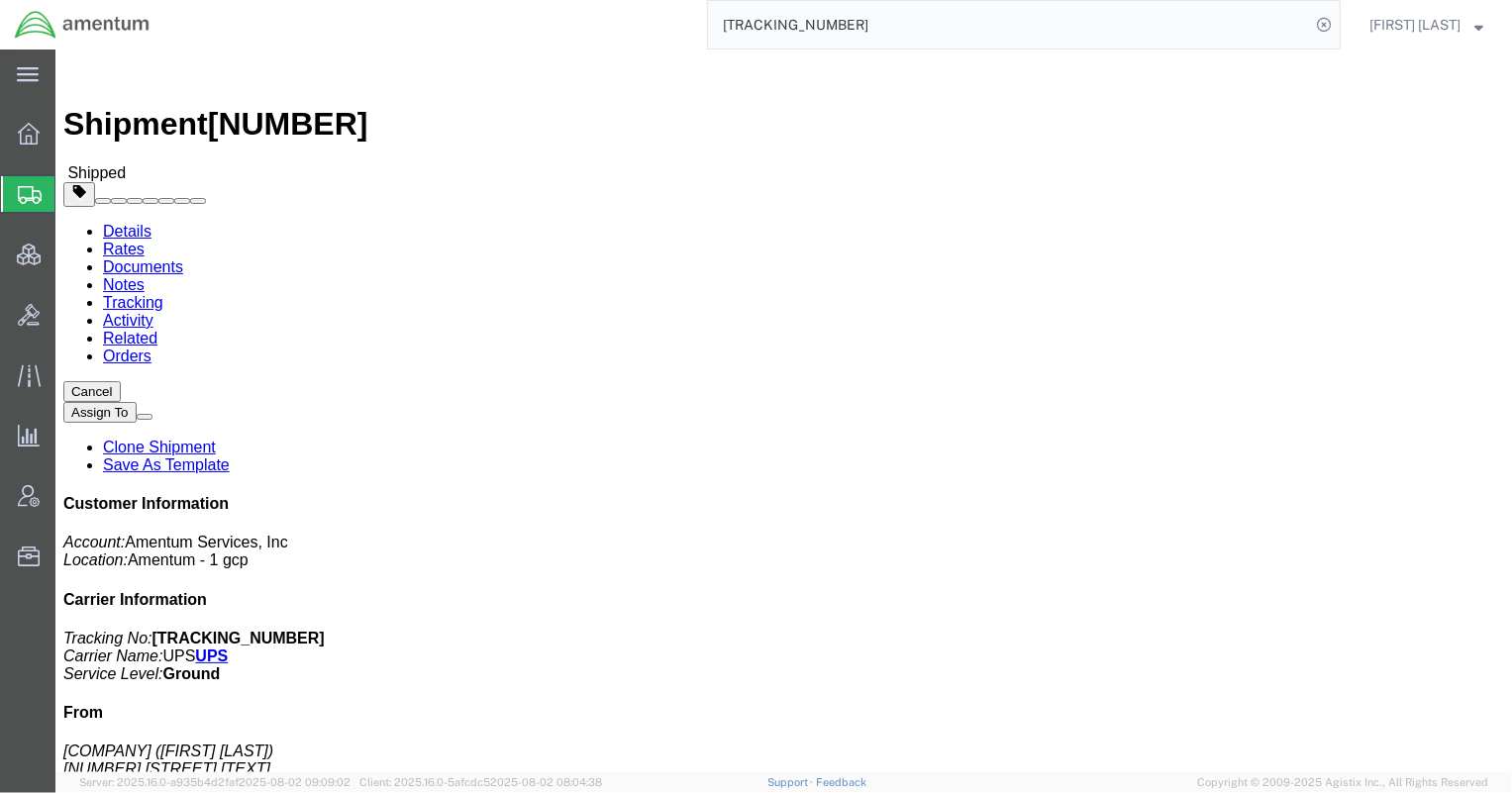 paste on "[NUMBER]" 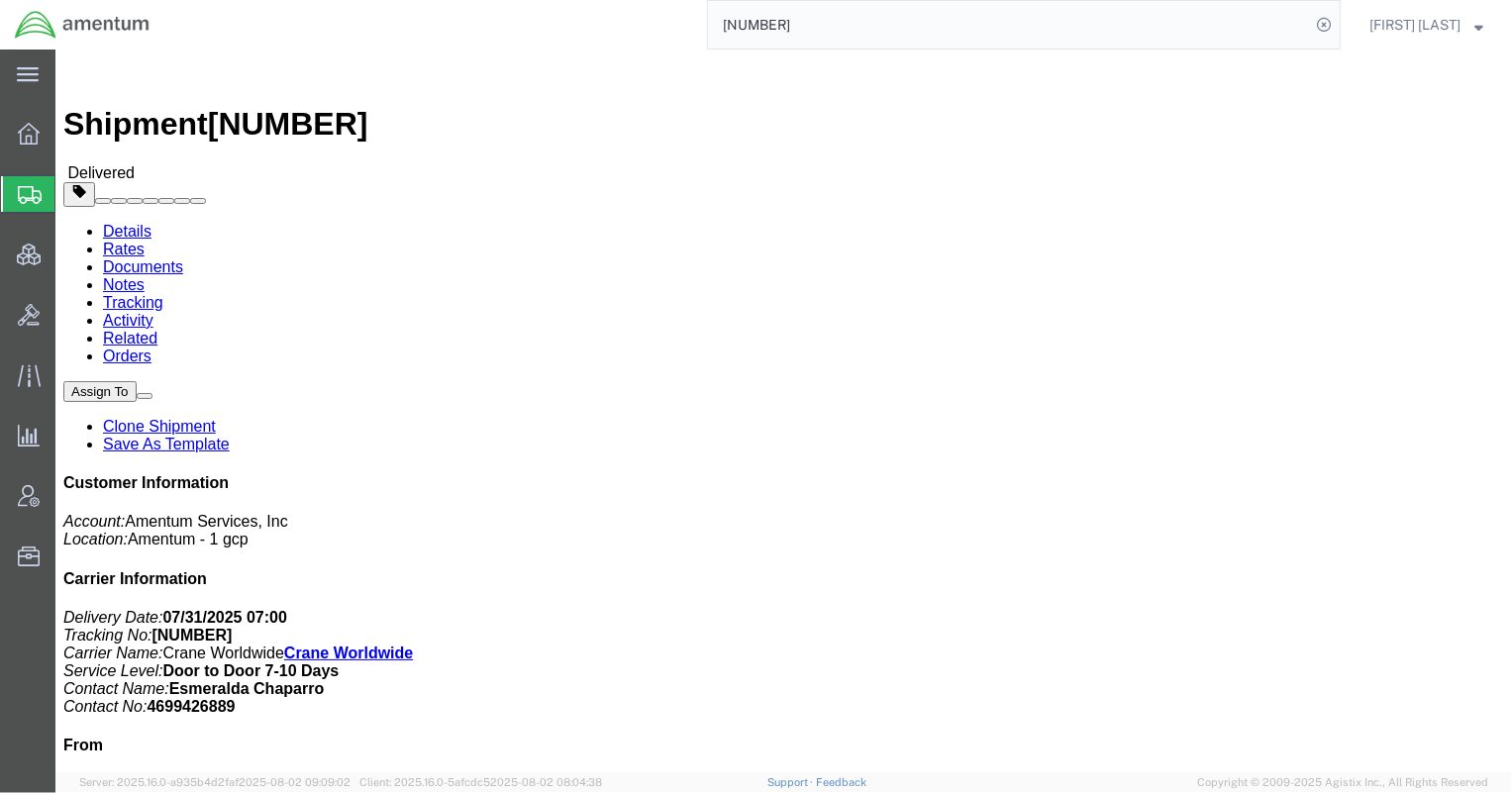 drag, startPoint x: 809, startPoint y: 229, endPoint x: 977, endPoint y: 227, distance: 168.0119 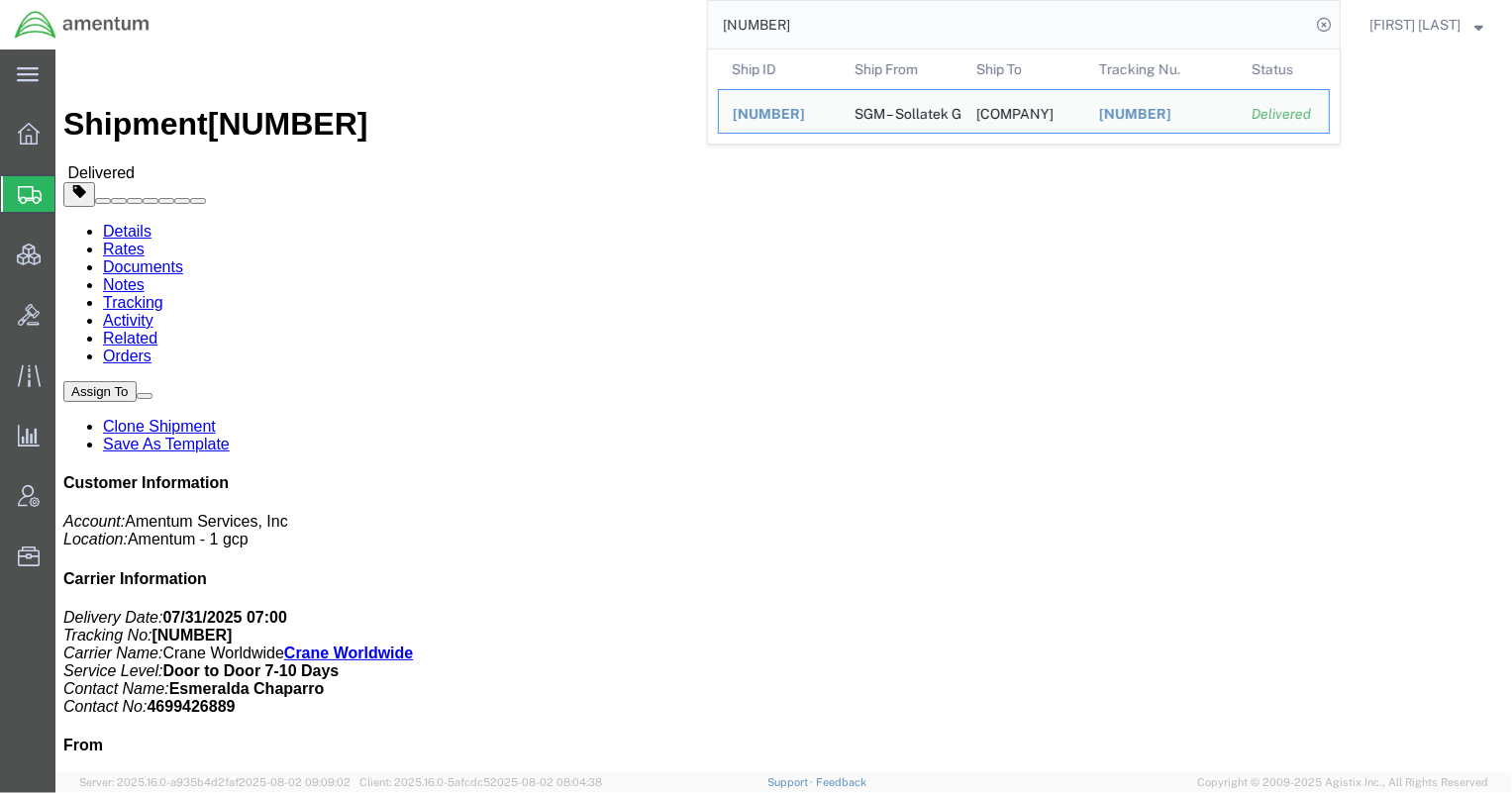 drag, startPoint x: 861, startPoint y: 26, endPoint x: 557, endPoint y: 16, distance: 304.1644 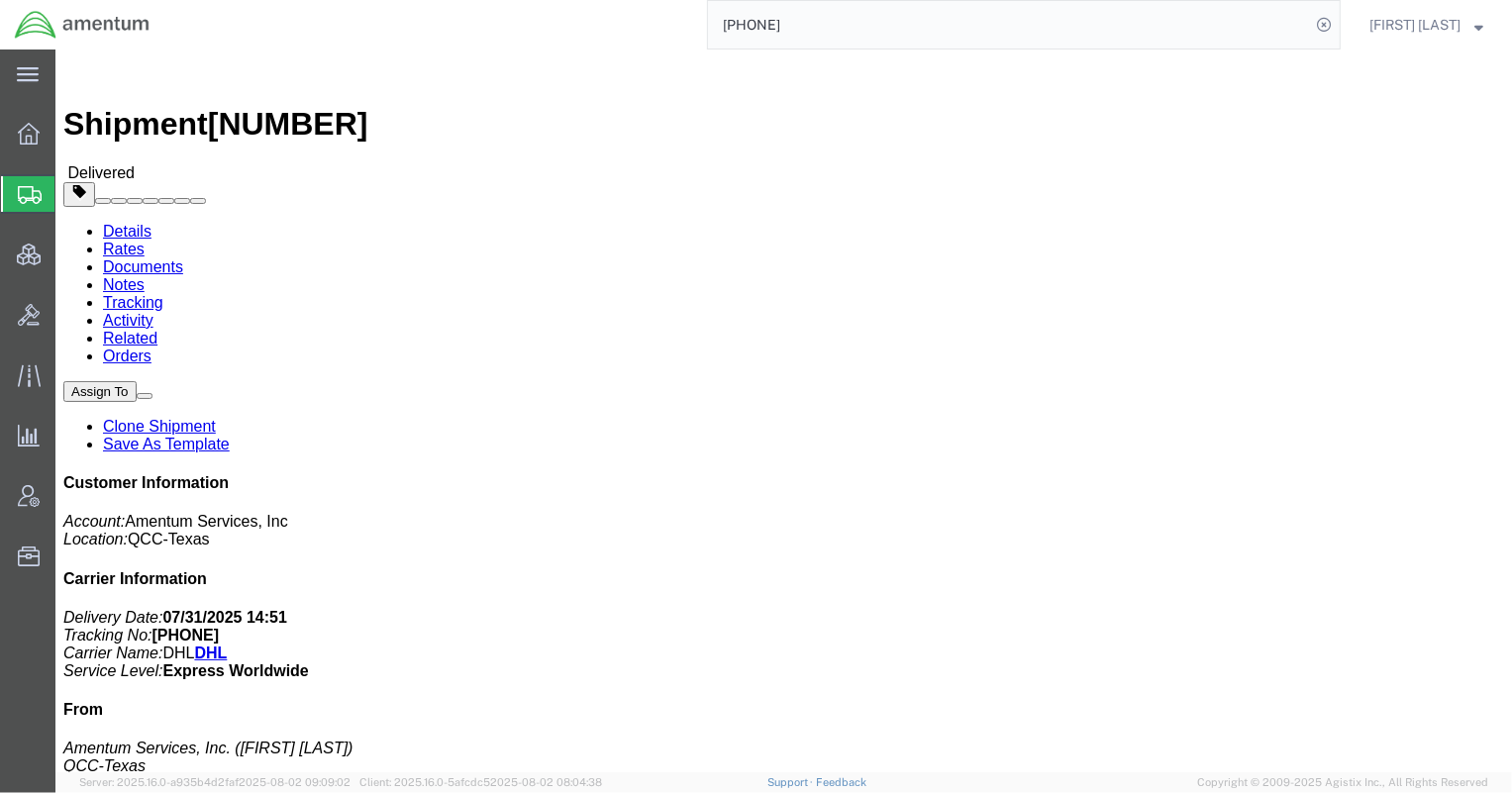 drag, startPoint x: 810, startPoint y: 298, endPoint x: 1005, endPoint y: 299, distance: 195.00256 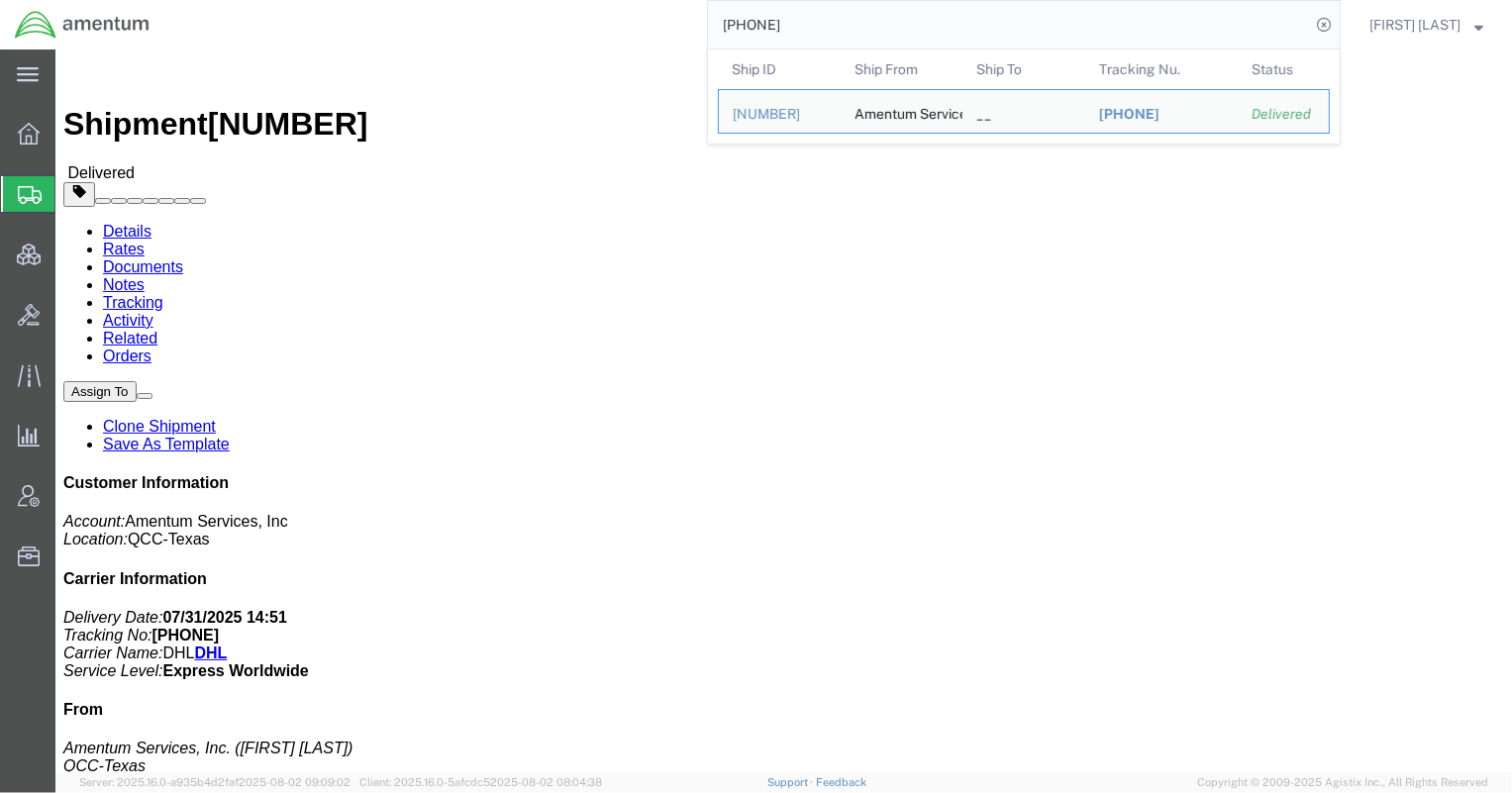 drag, startPoint x: 854, startPoint y: 27, endPoint x: 618, endPoint y: 14, distance: 236.35778 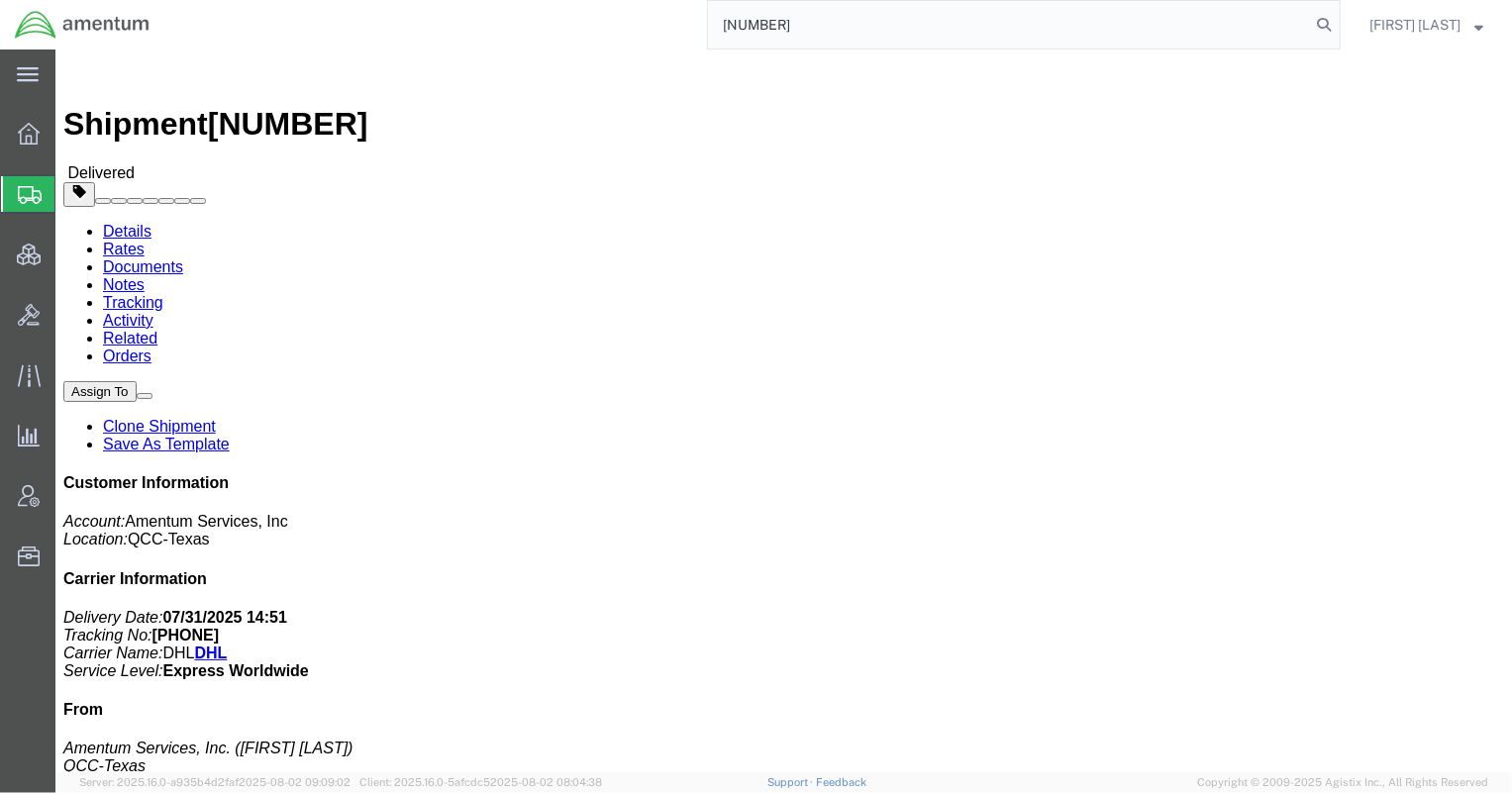 type on "[NUMBER]" 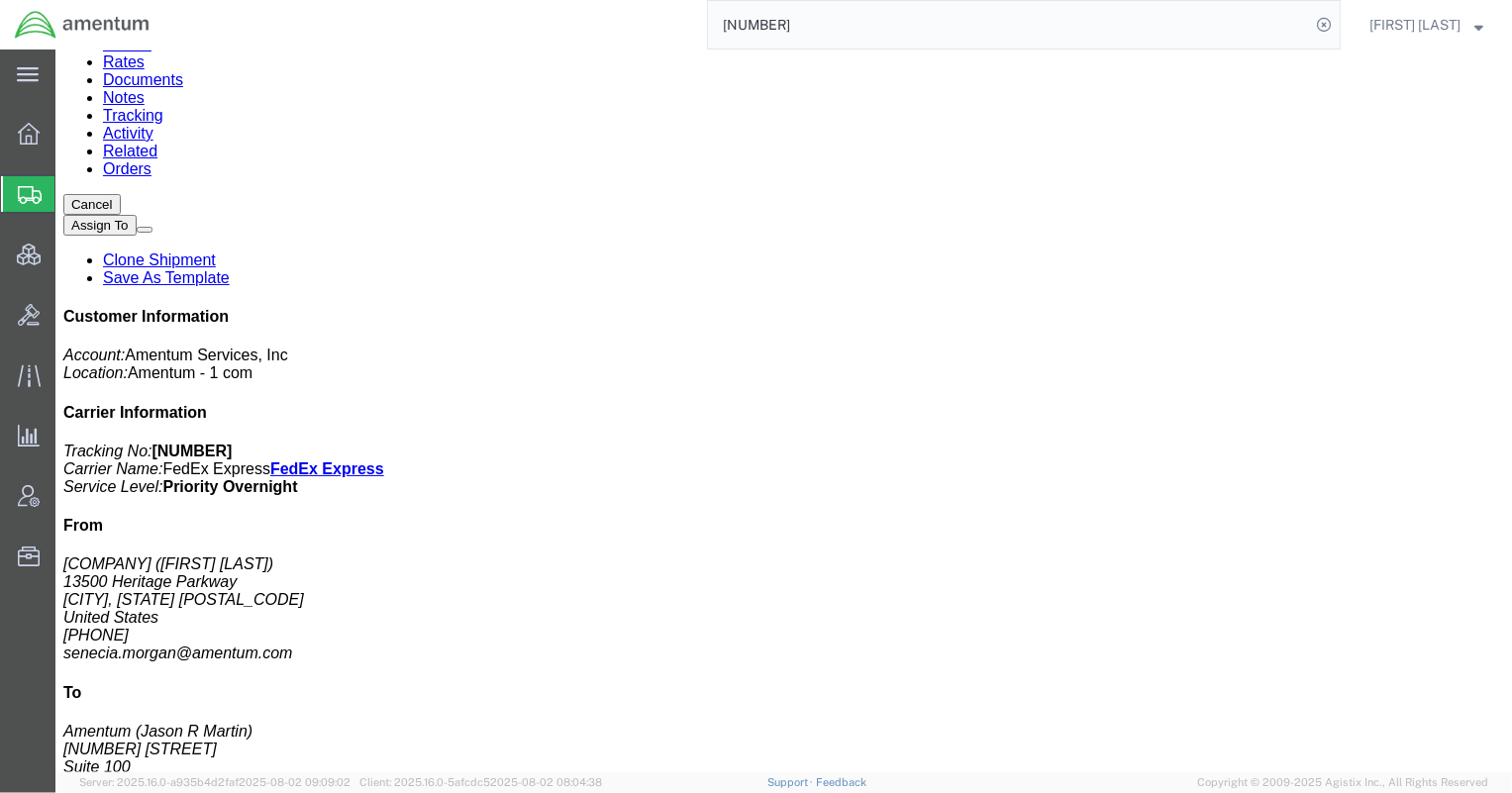scroll, scrollTop: 0, scrollLeft: 0, axis: both 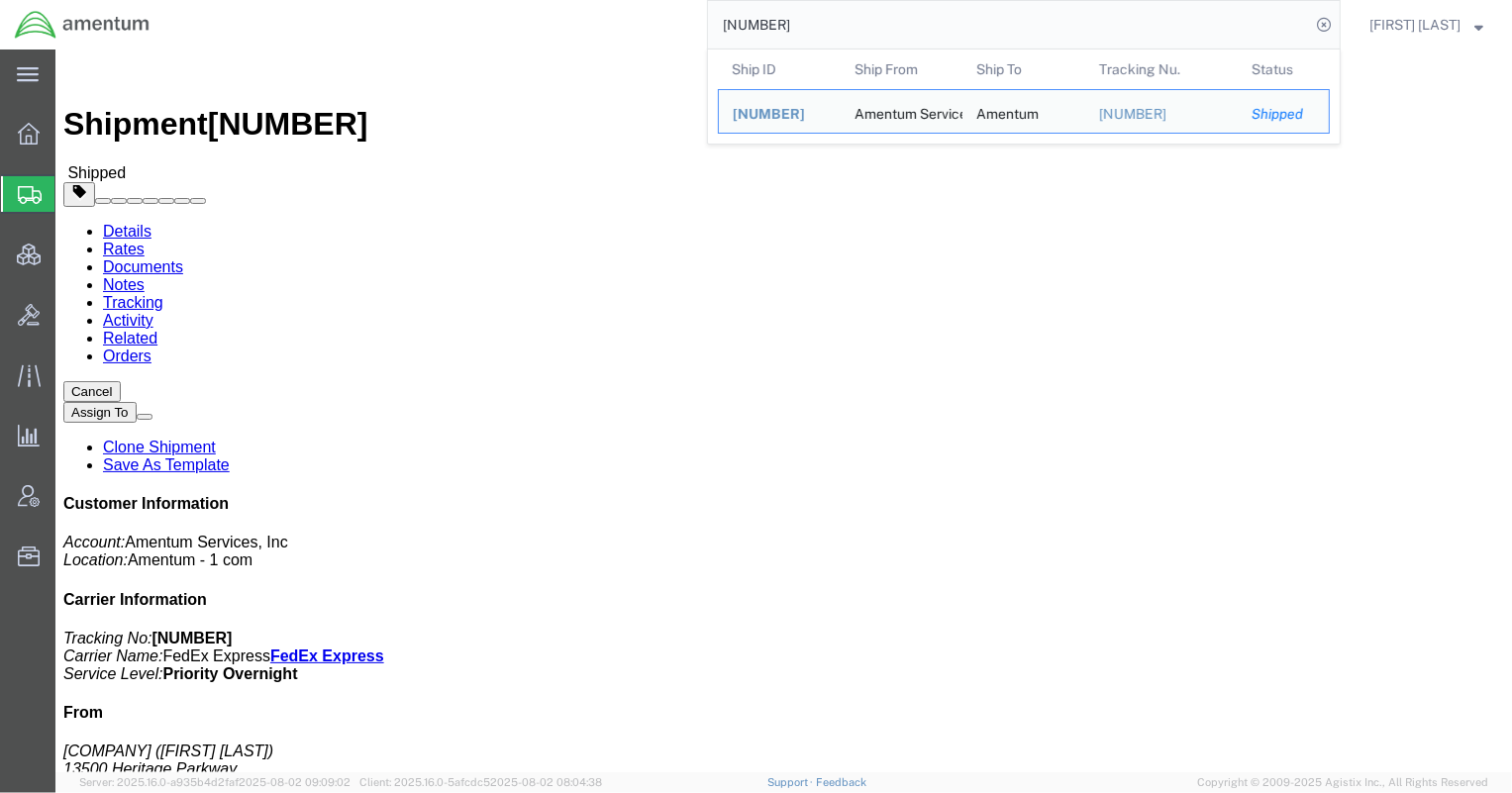 click on "Ship From Amentum Services, Inc. (Senecia Morgan) [NUMBER] [STREET] [CITY], [STATE] [POSTAL_CODE] United States [PHONE] [EMAIL_DOMAIN] Business Tax #: [NUMBER] Ship To
Amentum (Jason R Martin) [NUMBER] [STREET] Suite 100 [CITY], [STATE] [POSTAL_CODE] United States [PHONE] [EMAIL_DOMAIN]
Pickup  Delivery Dates
08/05/2025 13:00
-
08/05/2025 16:00 Edit Date and Time
Pickup Date:
Pickup Start Date Pickup Start Time Pickup Open Date and Time Aug 05 2025 1:00 PM Pickup Close Date Pickup Close Time
Pickup Close Date and Time
Aug 05 2025 4:00 PM
Delivery by Date
Delivery Start Date Delivery Start Time
Deliver Open Date and Time
Deliver Close Date Deliver Close Time
Deliver Close Date and Time
Notify carrier of changes
Cancel Open Time 1:00 PM Cancel Apply" 